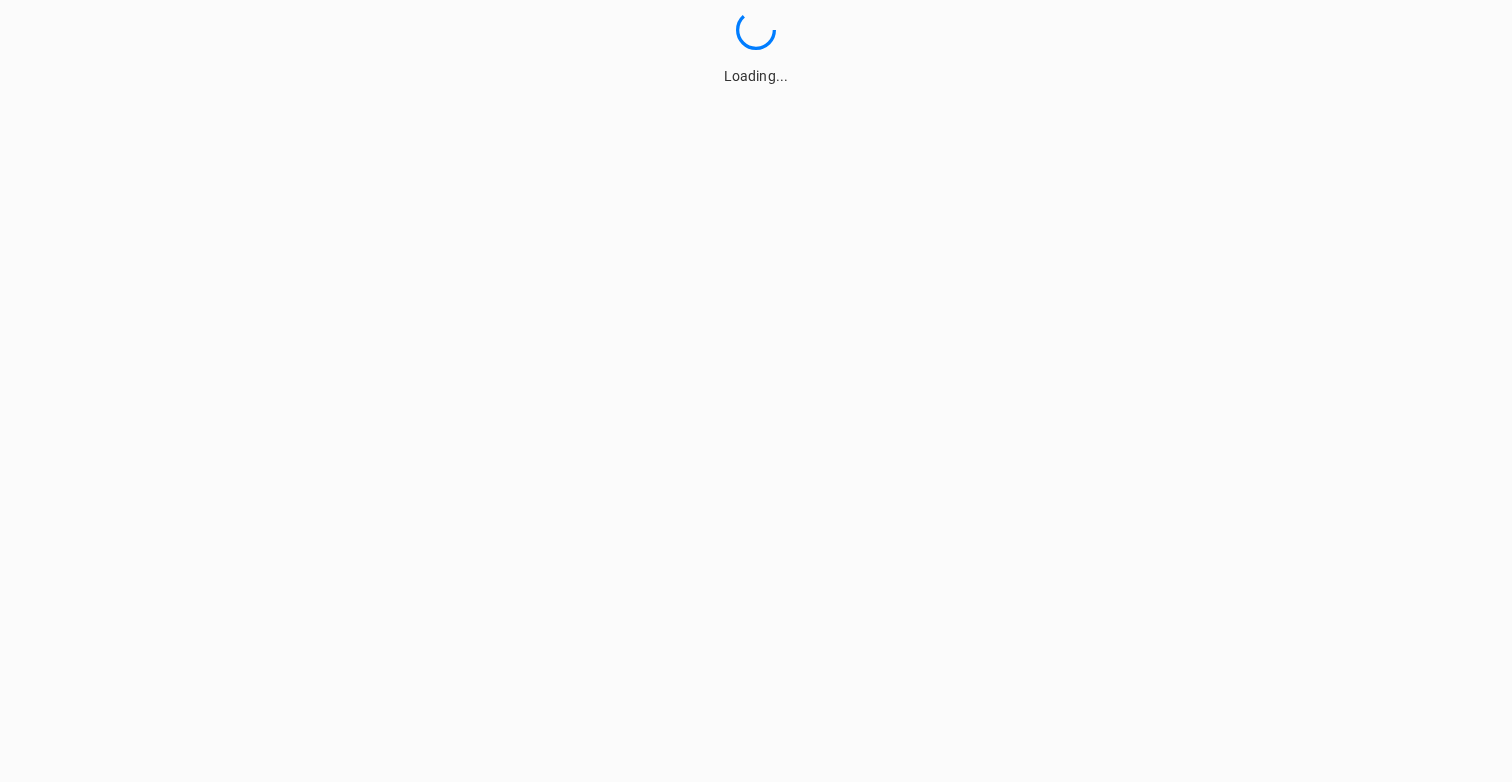 scroll, scrollTop: 0, scrollLeft: 0, axis: both 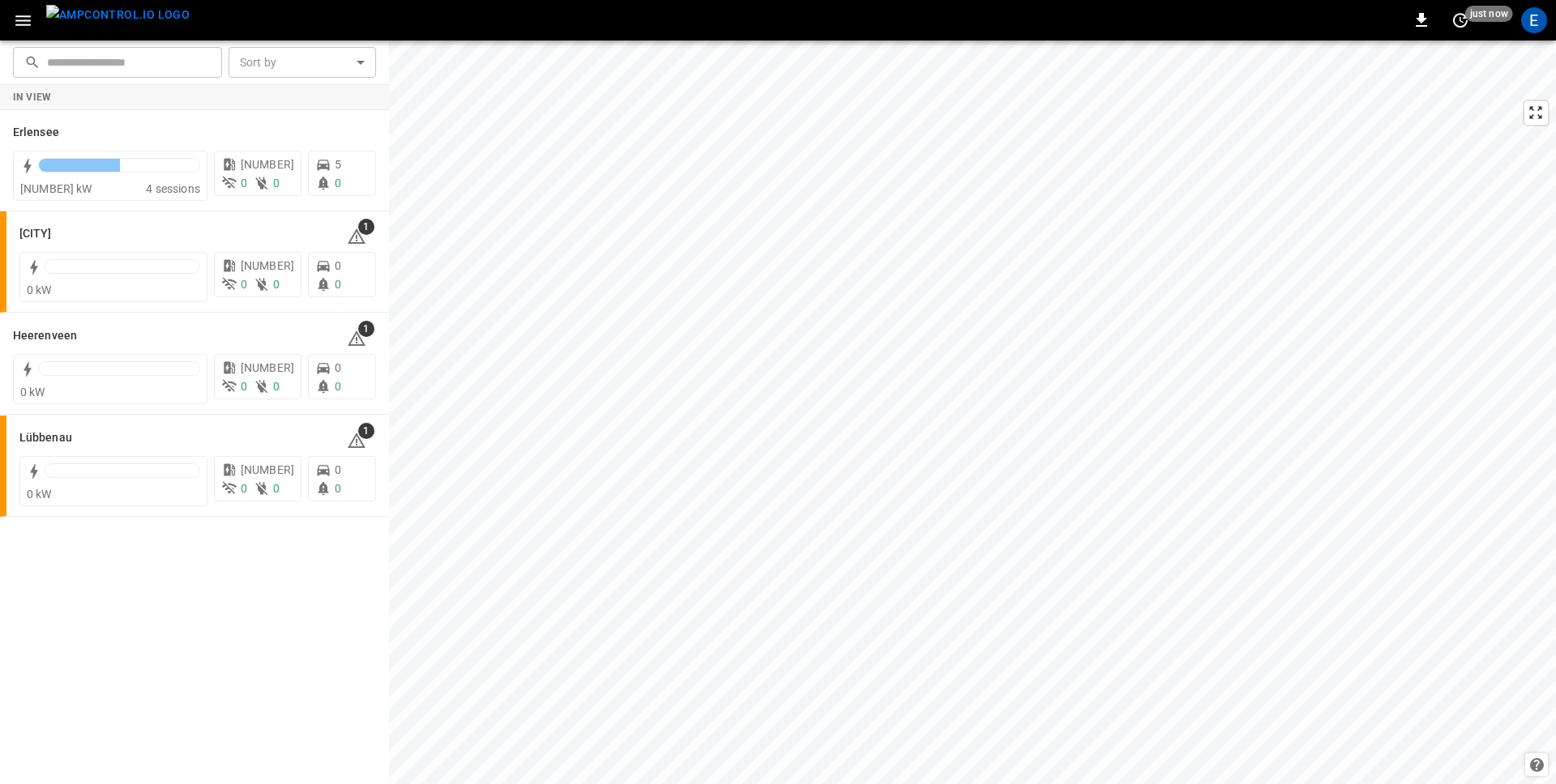 click 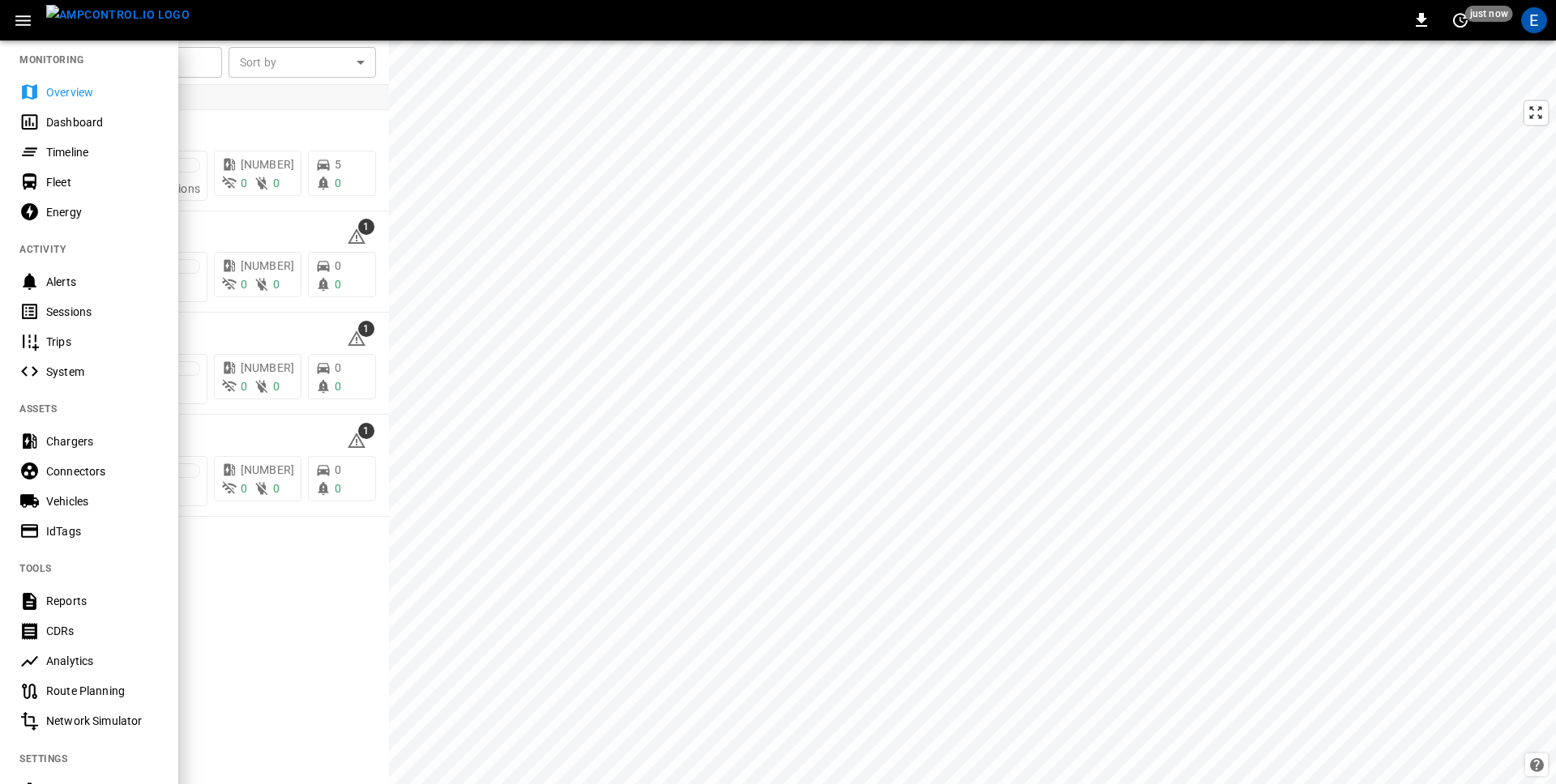 scroll, scrollTop: 159, scrollLeft: 0, axis: vertical 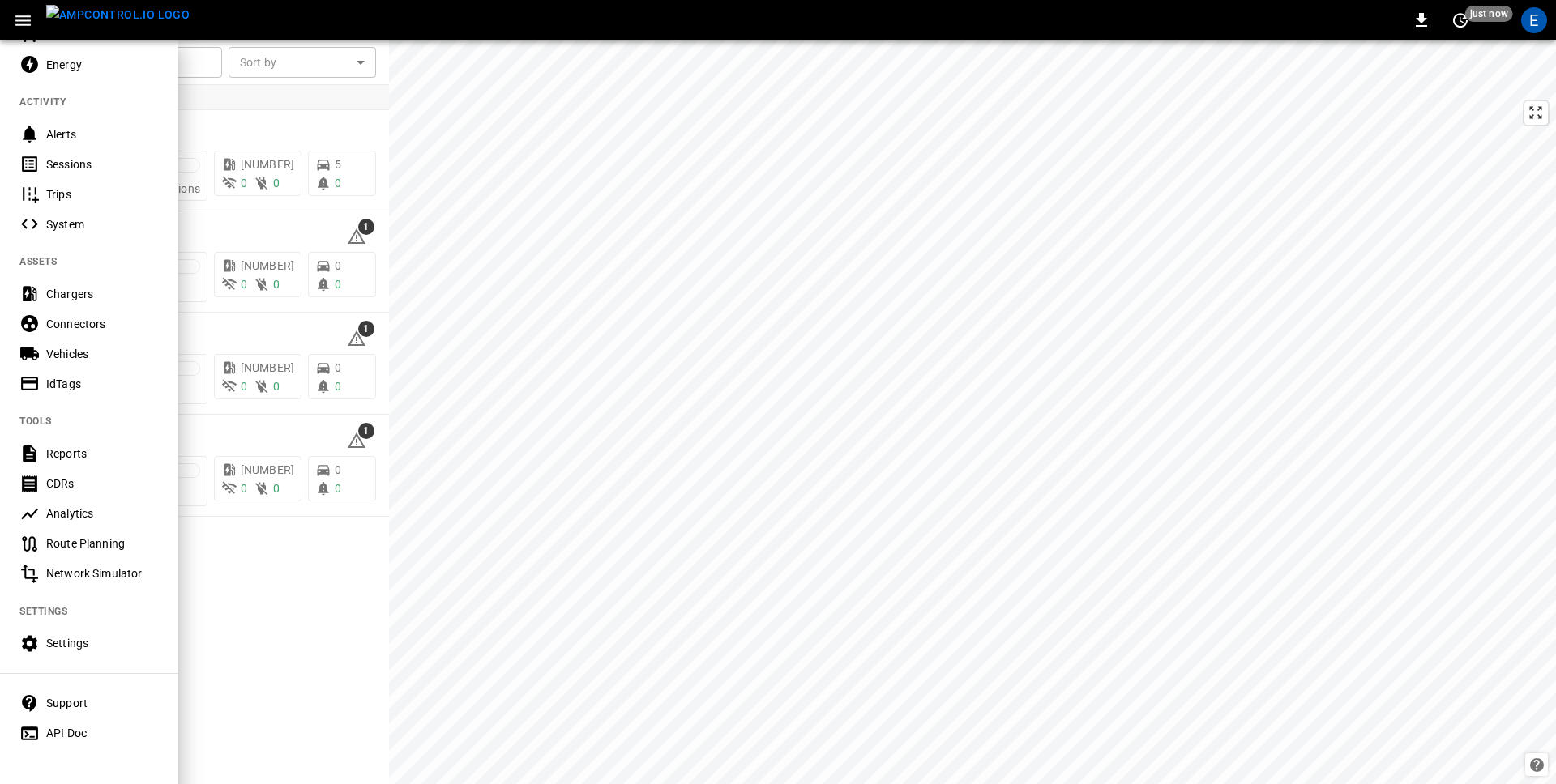 click on "Settings" at bounding box center (89, 643) 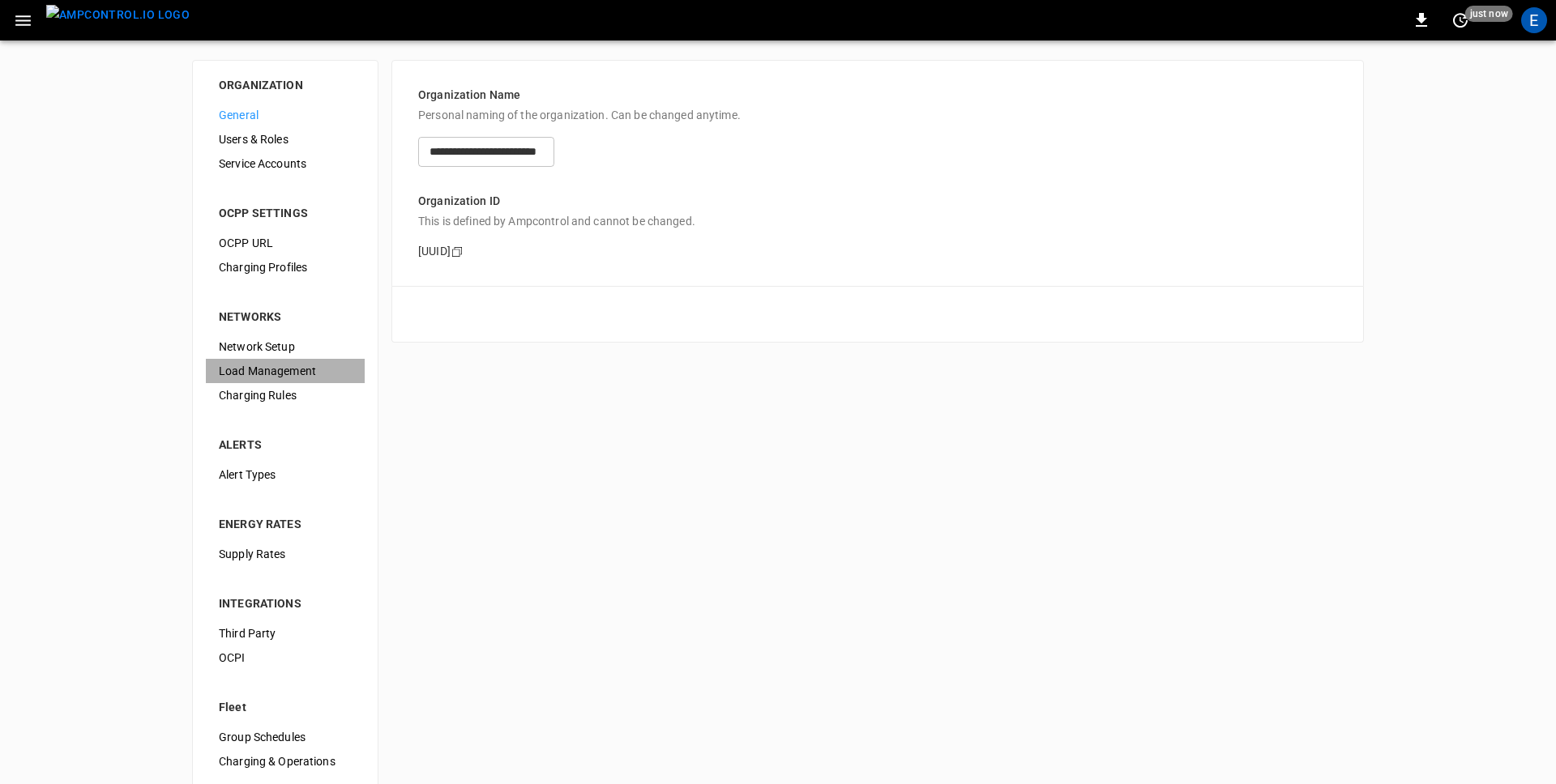 click on "Load Management" at bounding box center [285, 371] 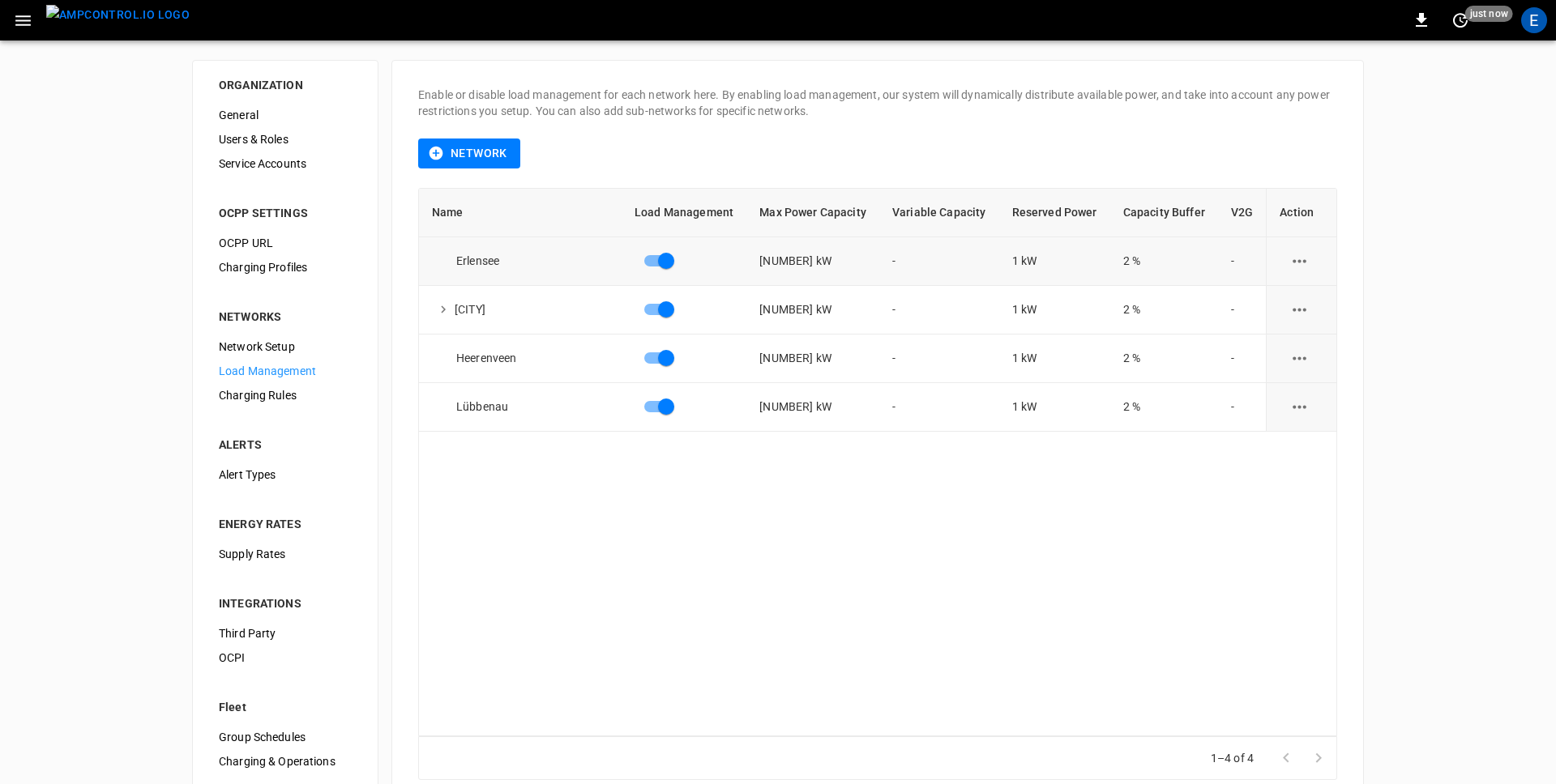 click 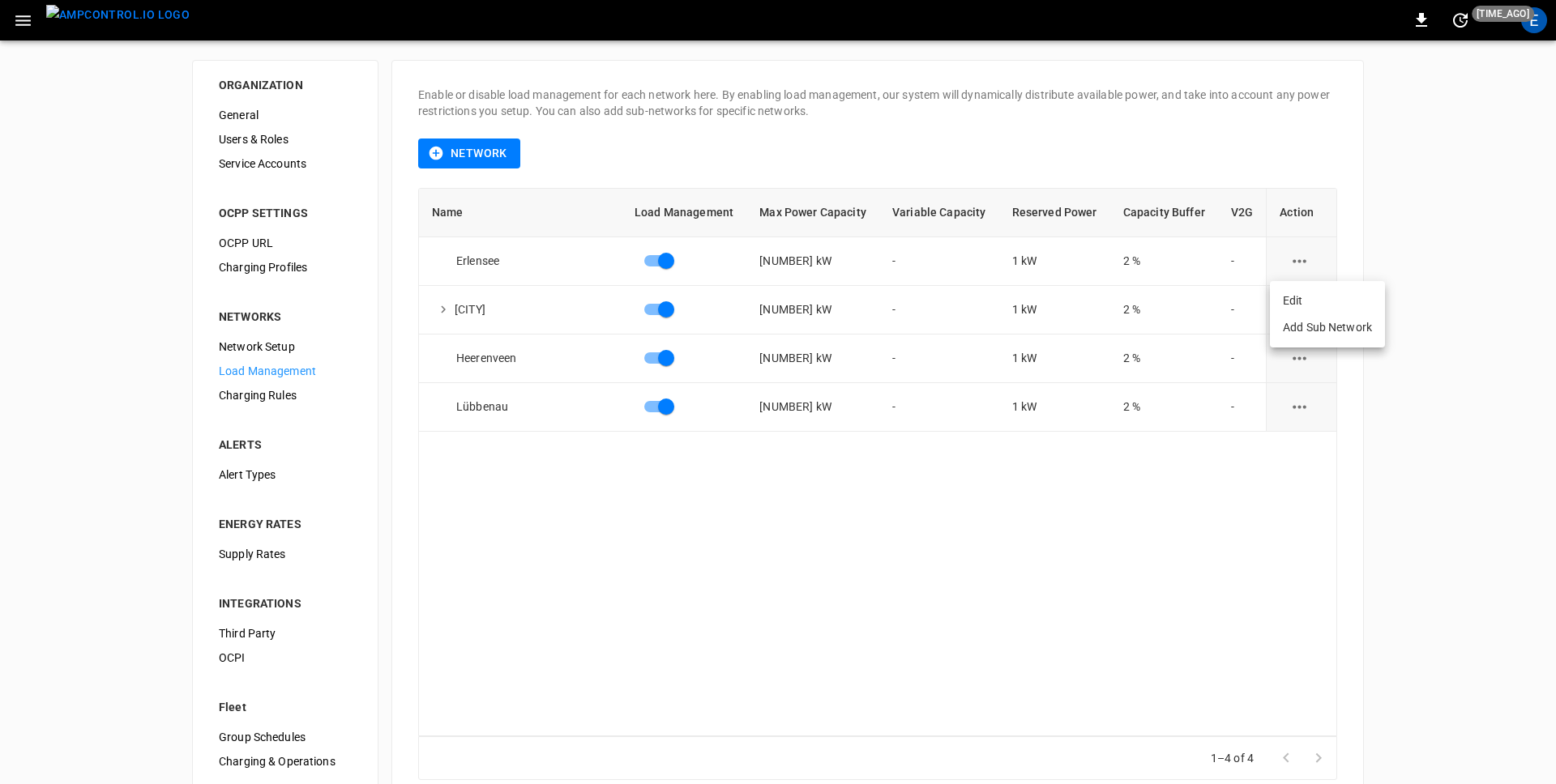 click on "Edit" at bounding box center [1327, 300] 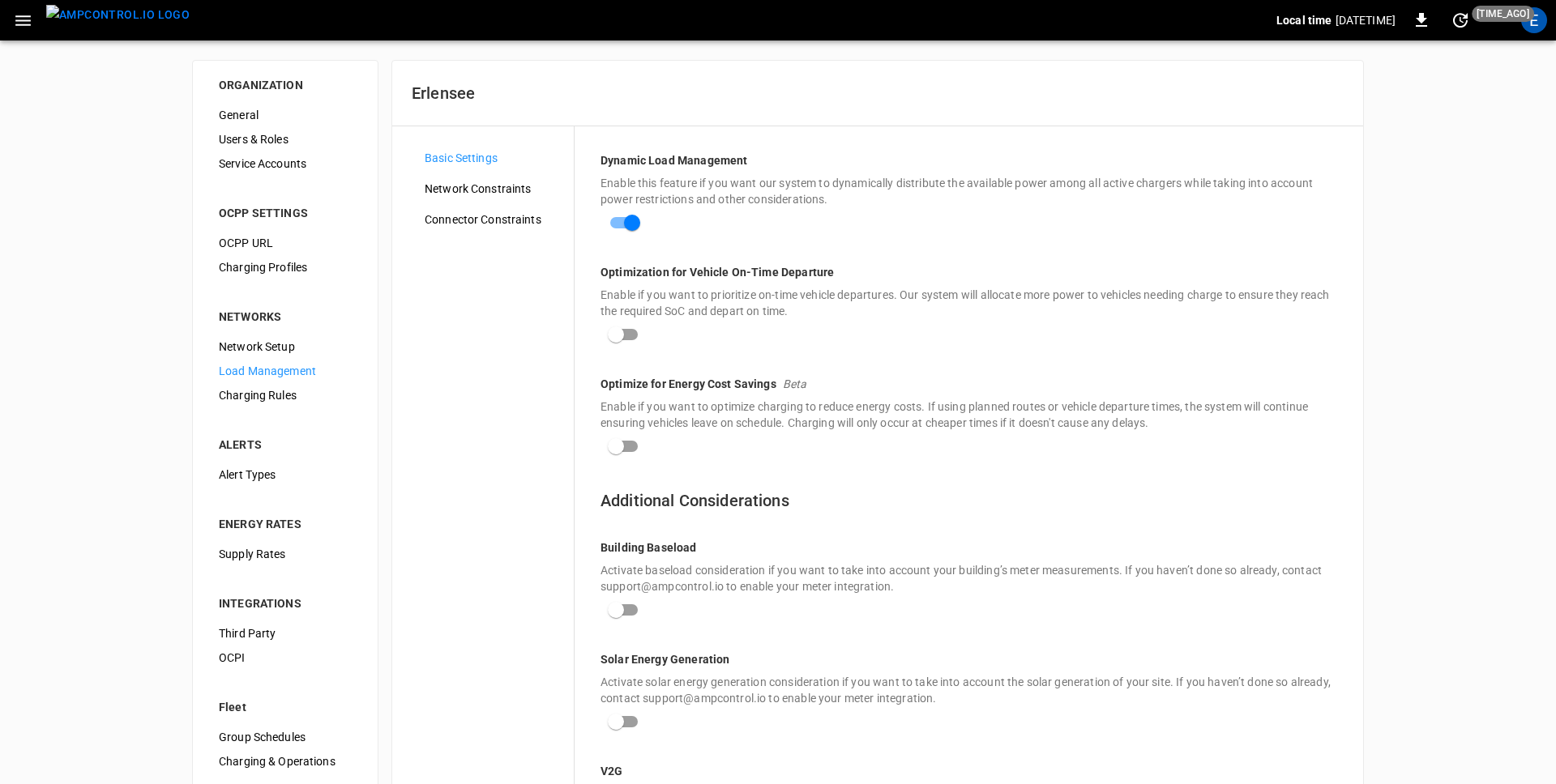 click on "Network Constraints" at bounding box center [493, 189] 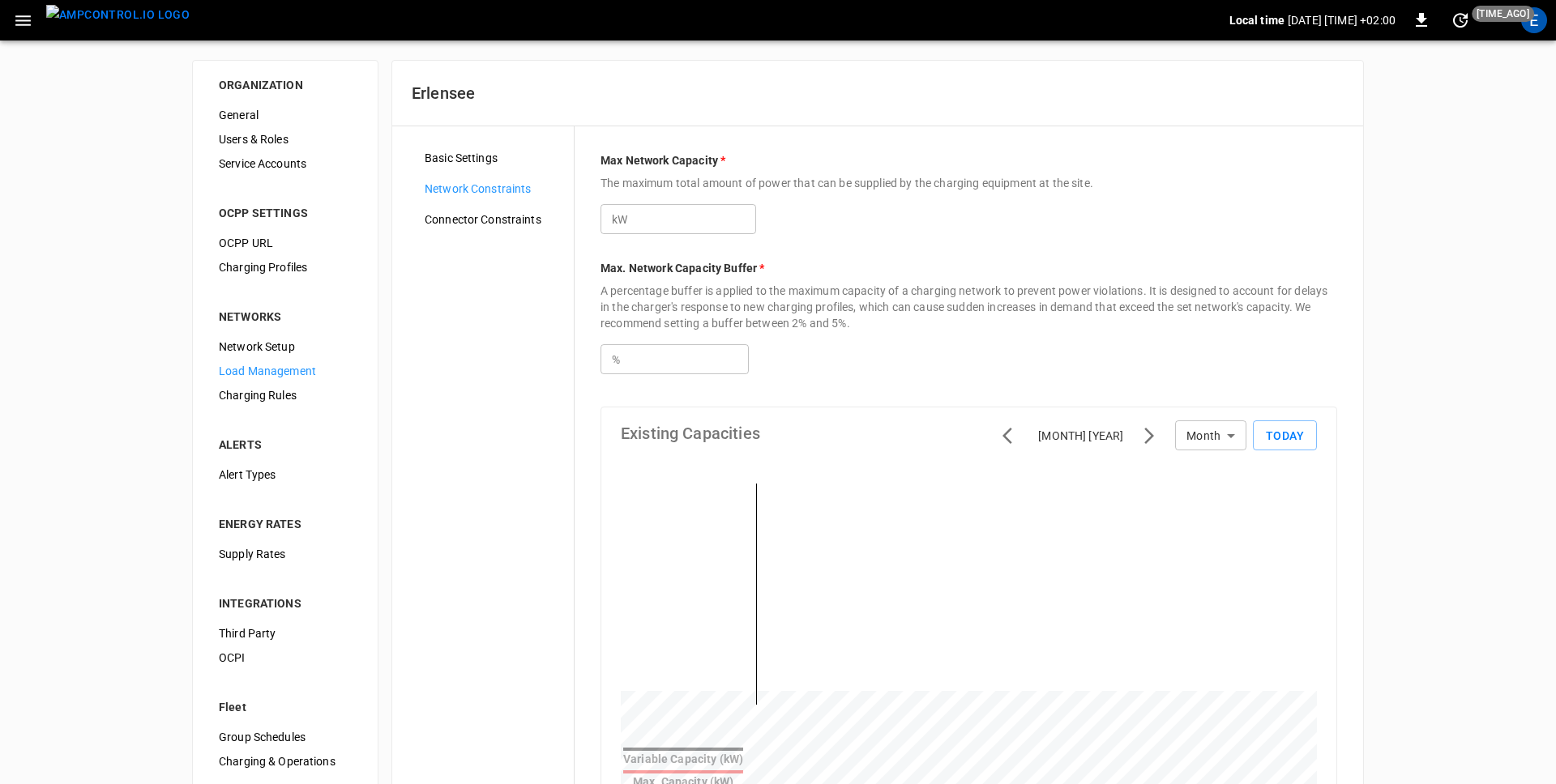 click on "Connector Constraints" at bounding box center (493, 219) 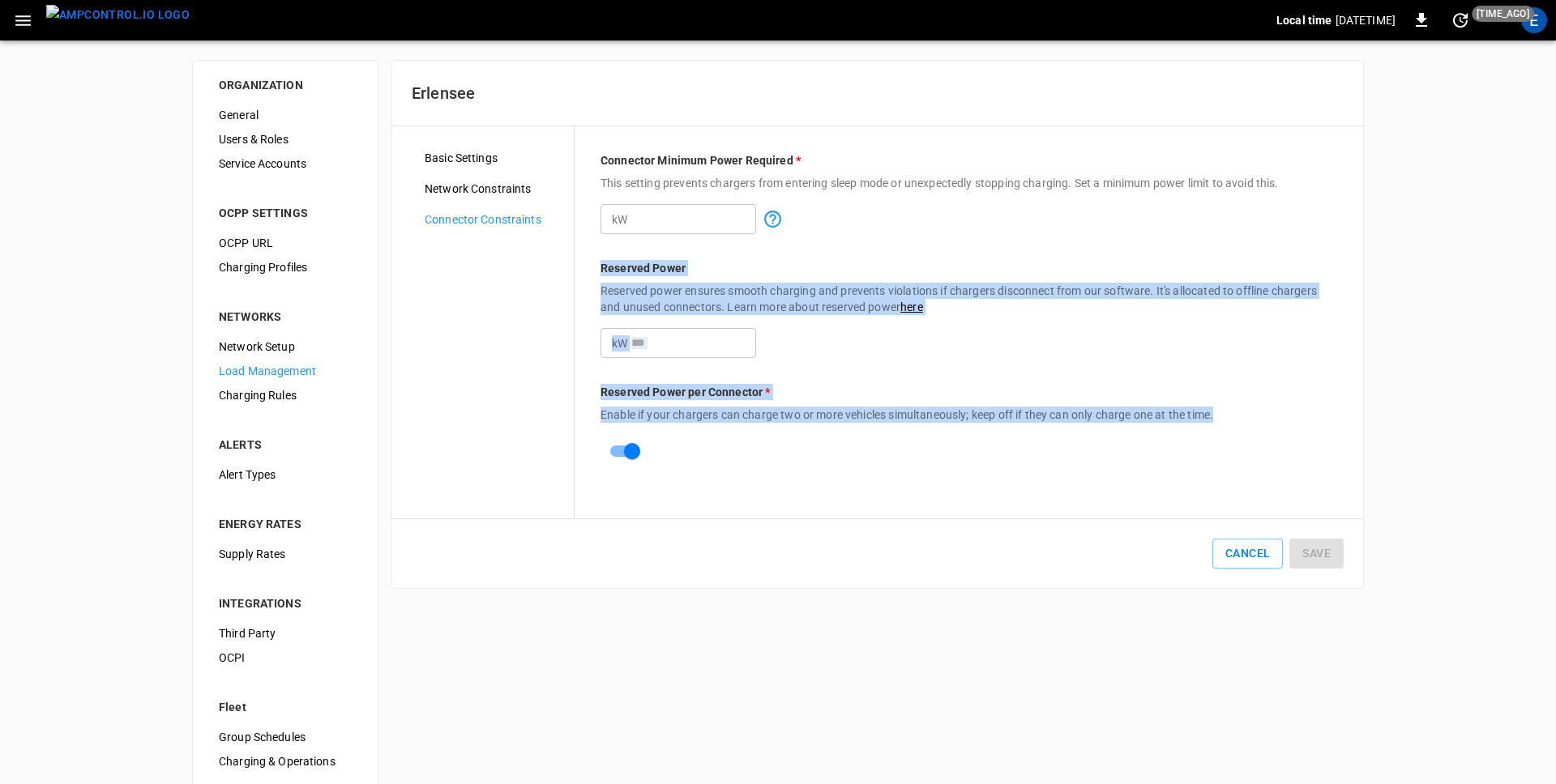 drag, startPoint x: 587, startPoint y: 261, endPoint x: 926, endPoint y: 480, distance: 403.586 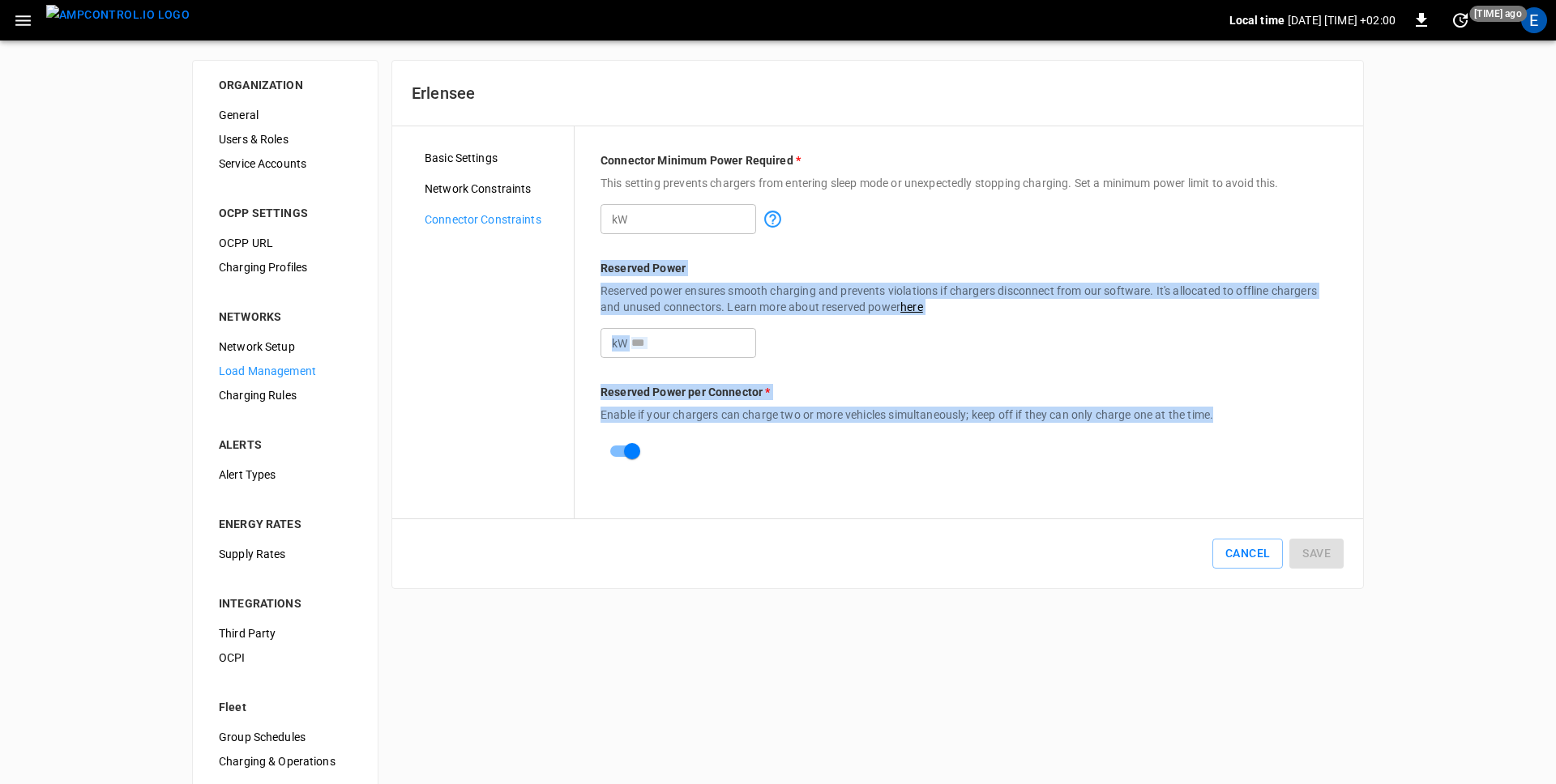 drag, startPoint x: 597, startPoint y: 262, endPoint x: 840, endPoint y: 462, distance: 314.72051 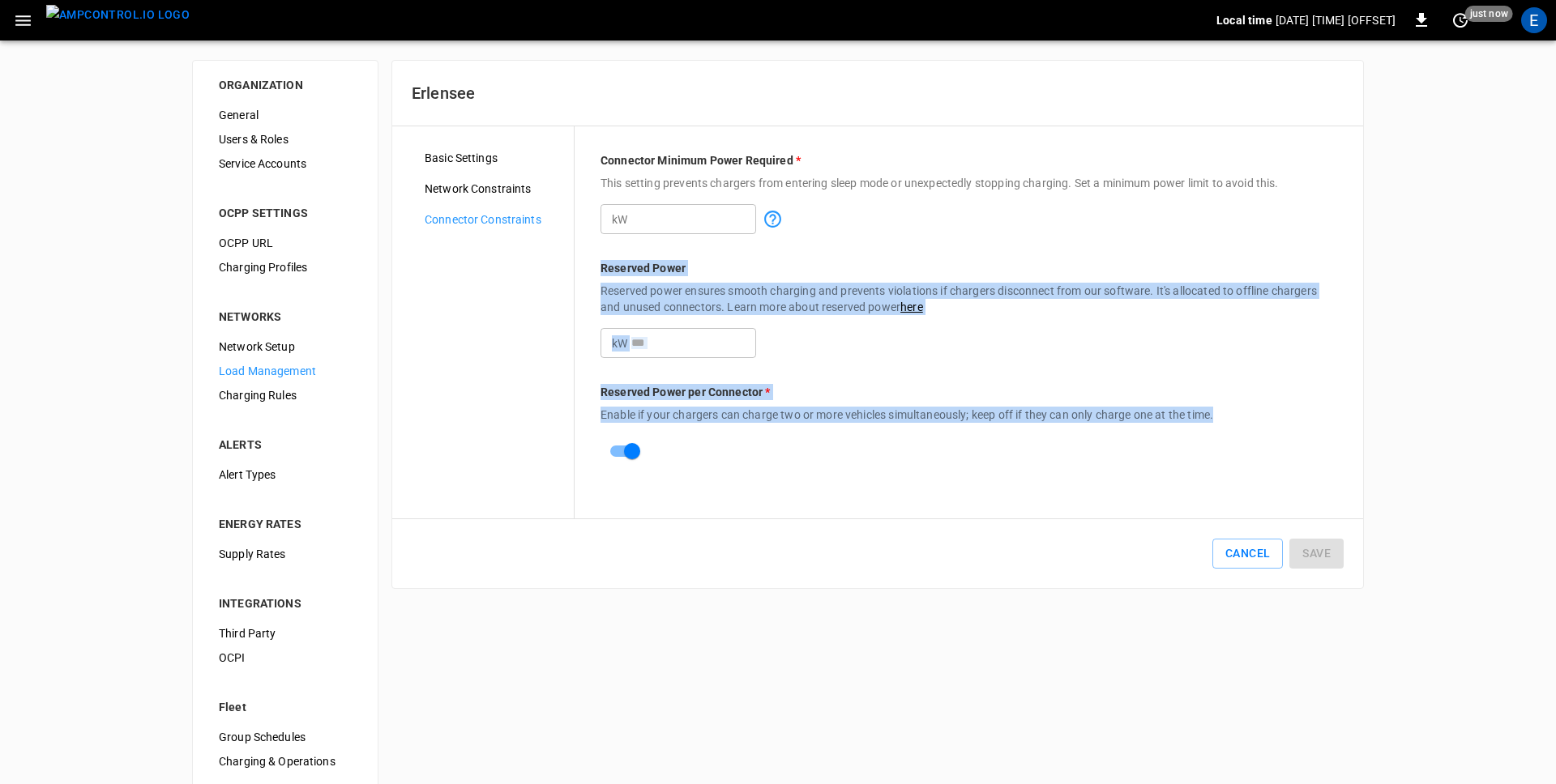 drag, startPoint x: 593, startPoint y: 263, endPoint x: 724, endPoint y: 475, distance: 249.20875 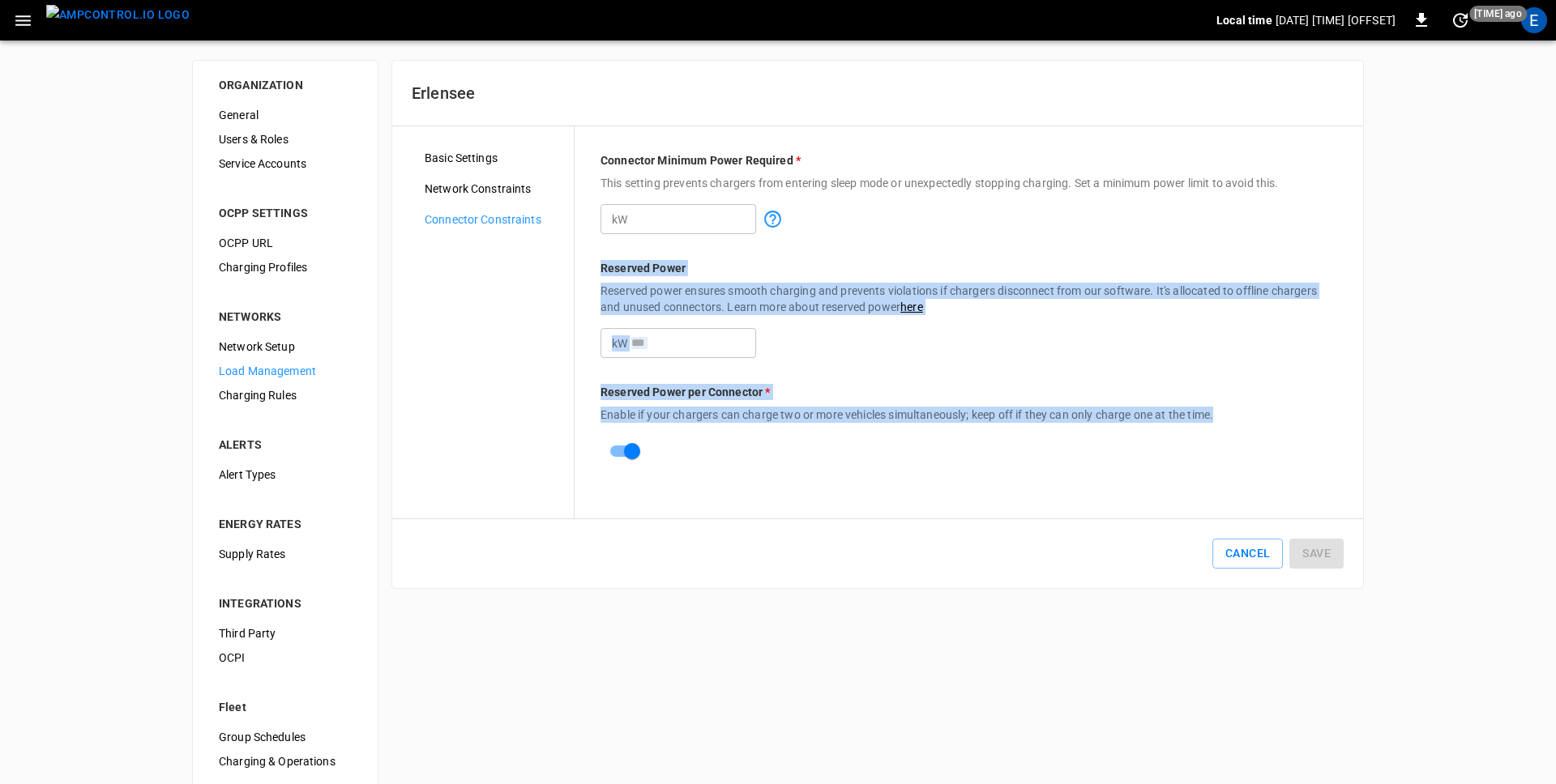 click on "Basic Settings" at bounding box center [493, 158] 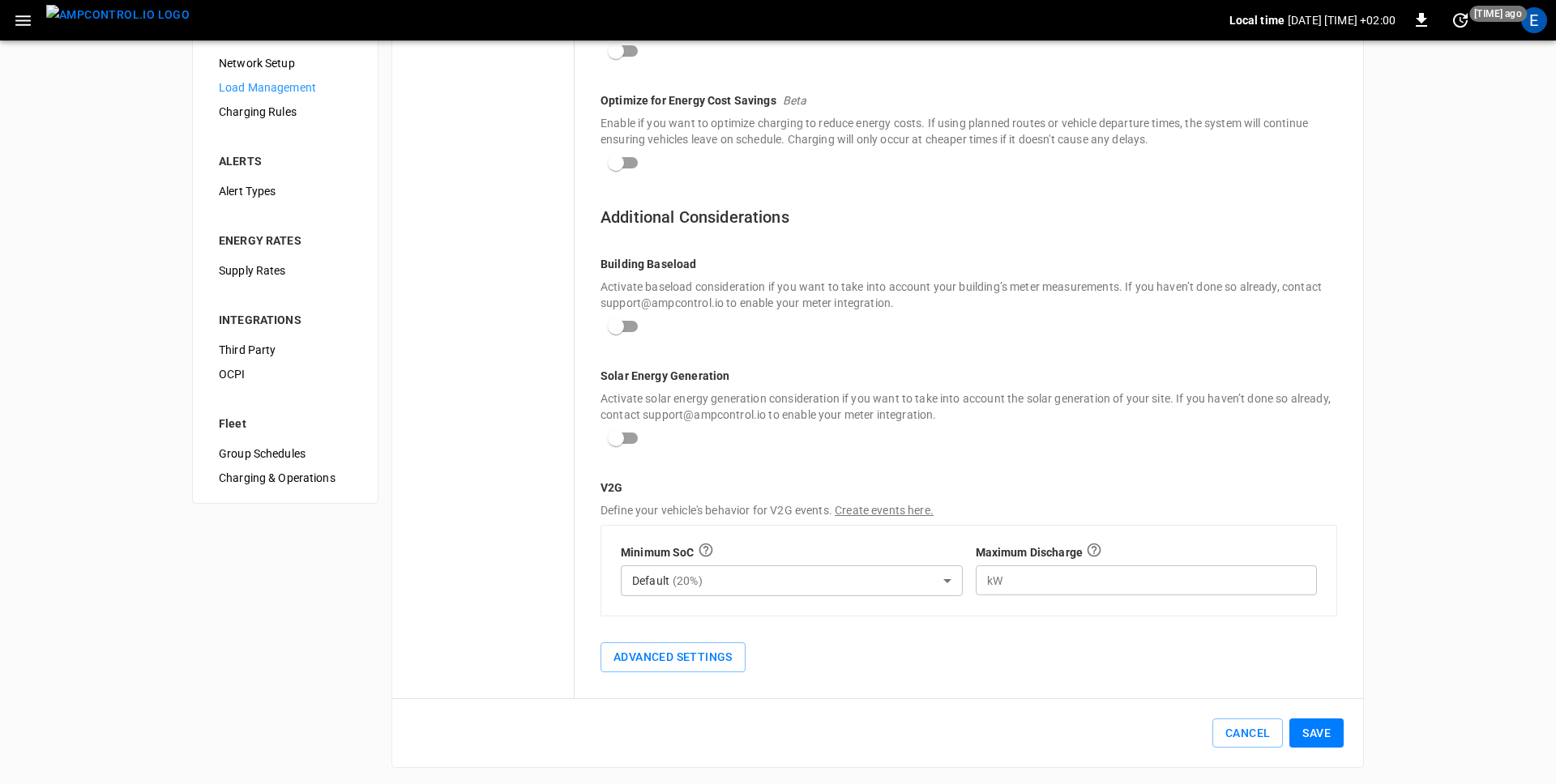 scroll, scrollTop: 265, scrollLeft: 0, axis: vertical 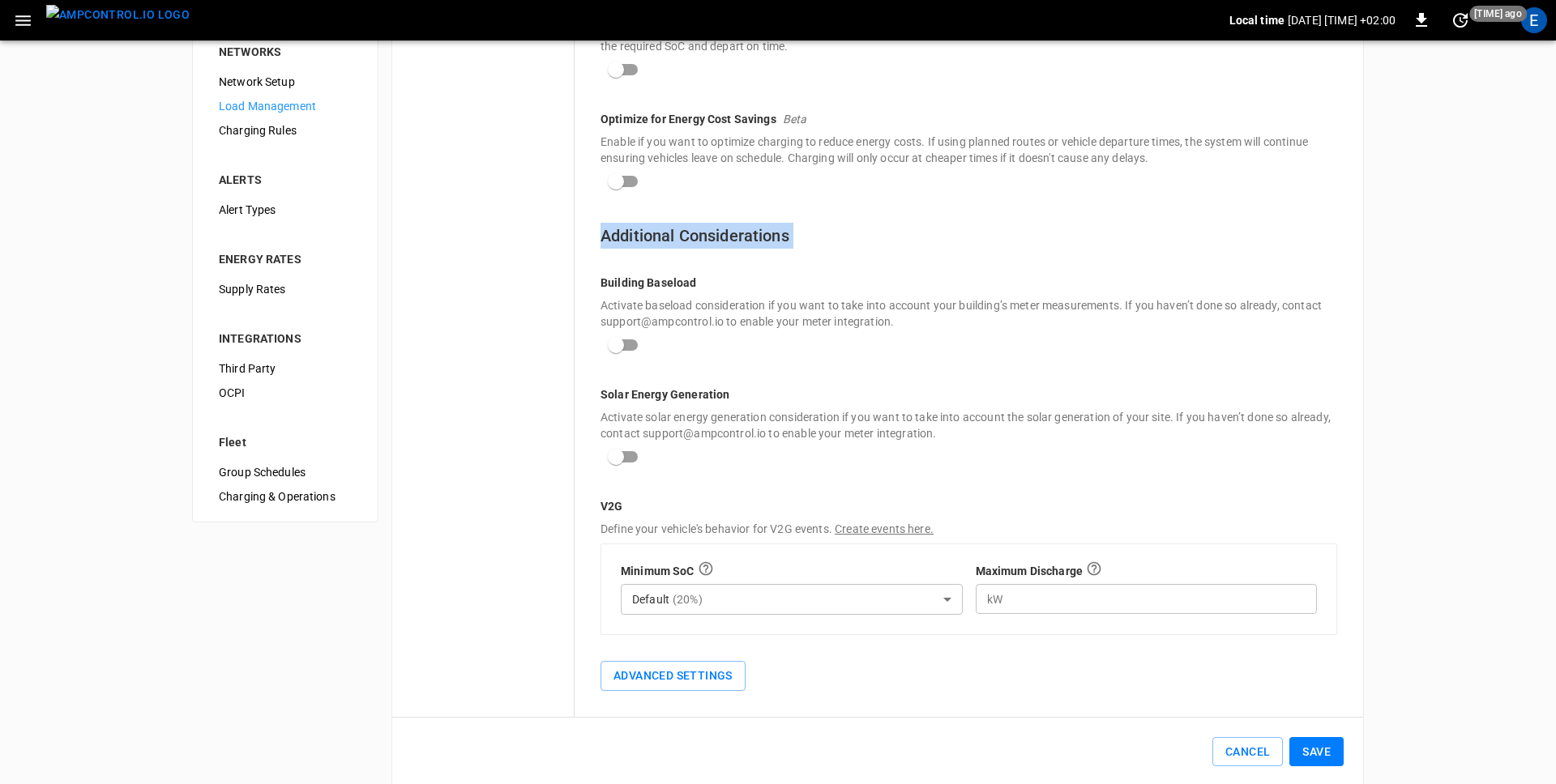 drag, startPoint x: 601, startPoint y: 232, endPoint x: 850, endPoint y: 257, distance: 250.2519 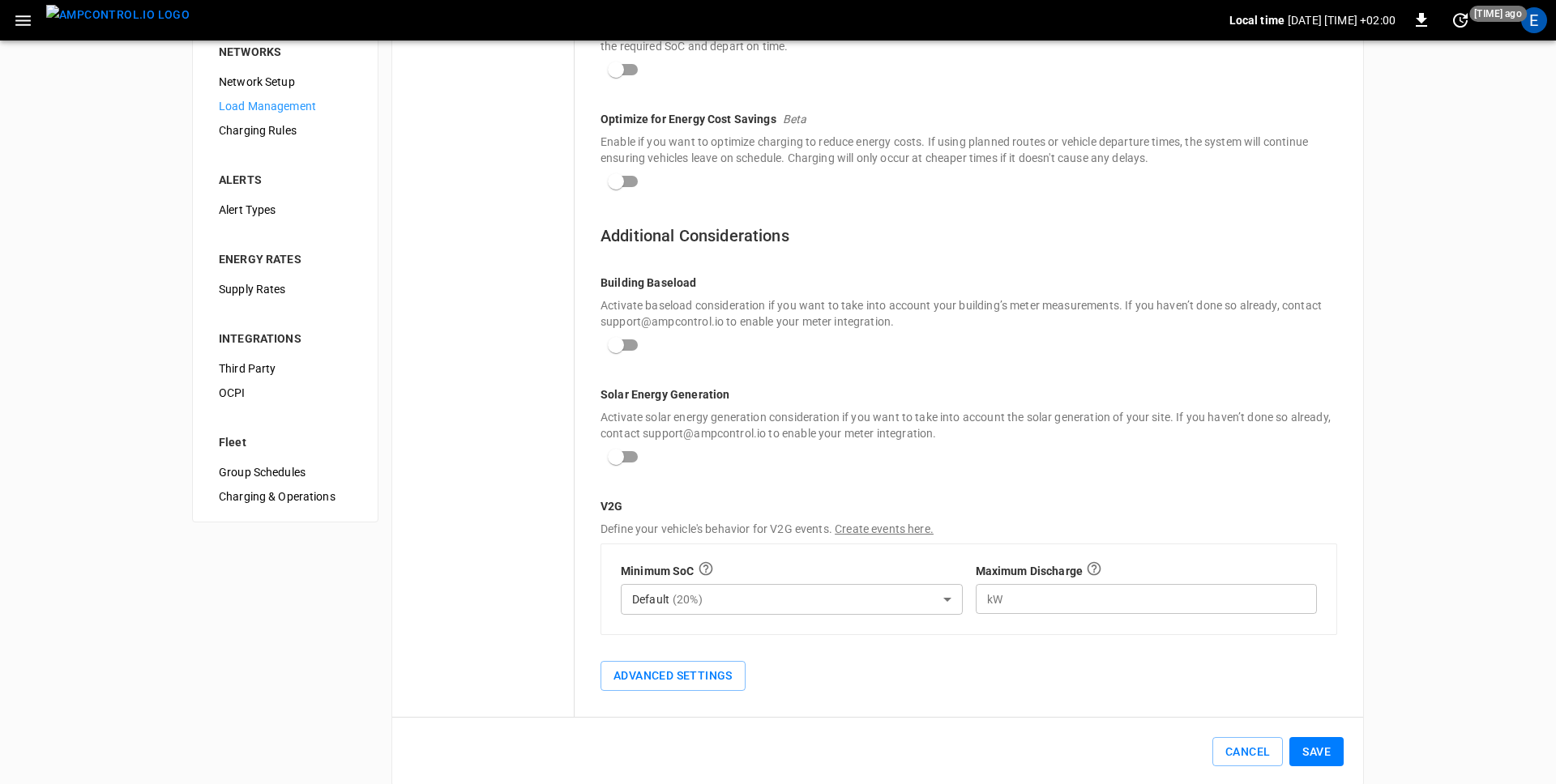 click on "Activate baseload consideration if you want to take into account your building’s meter measurements. If you haven’t done so already, contact support@ampcontrol.io to enable your meter integration." at bounding box center [968, 313] 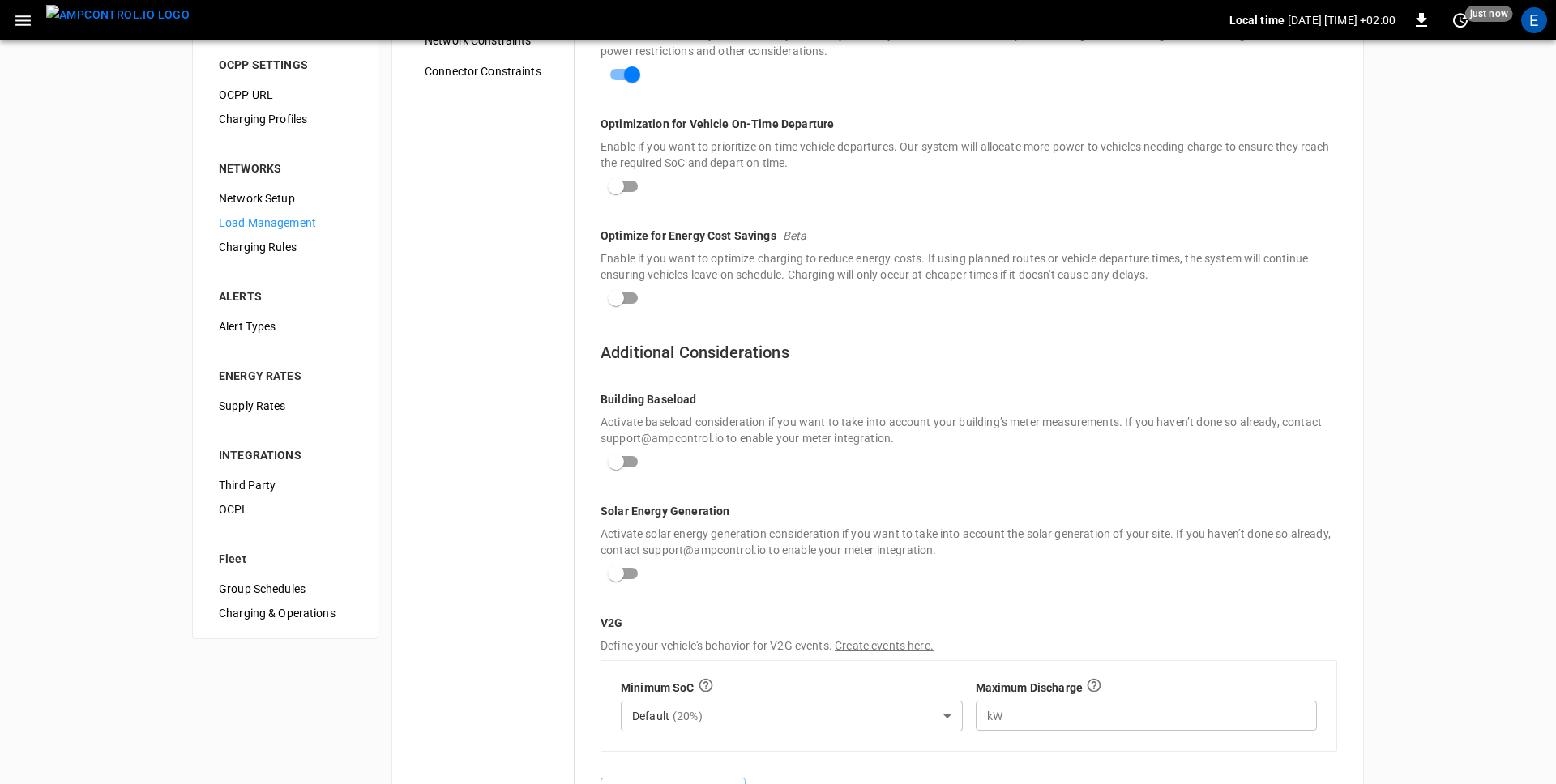 scroll, scrollTop: 147, scrollLeft: 0, axis: vertical 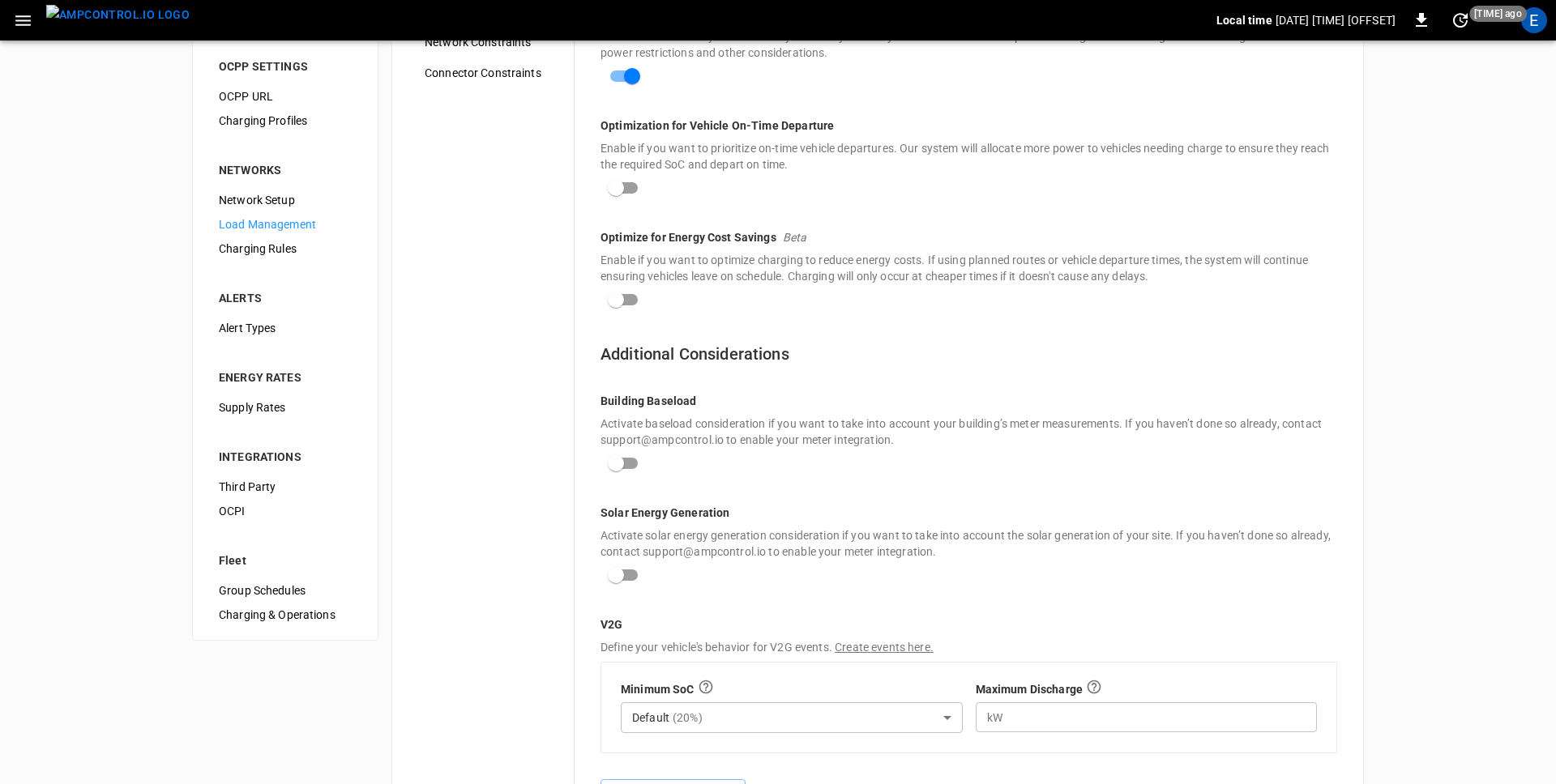 click on "Optimize for Energy Cost Savings Beta Enable if you want to optimize charging to reduce energy costs. If using planned routes or vehicle departure times, the system will continue ensuring vehicles leave on schedule. Charging will only occur at cheaper times if it doesn't cause any delays." at bounding box center [968, 272] 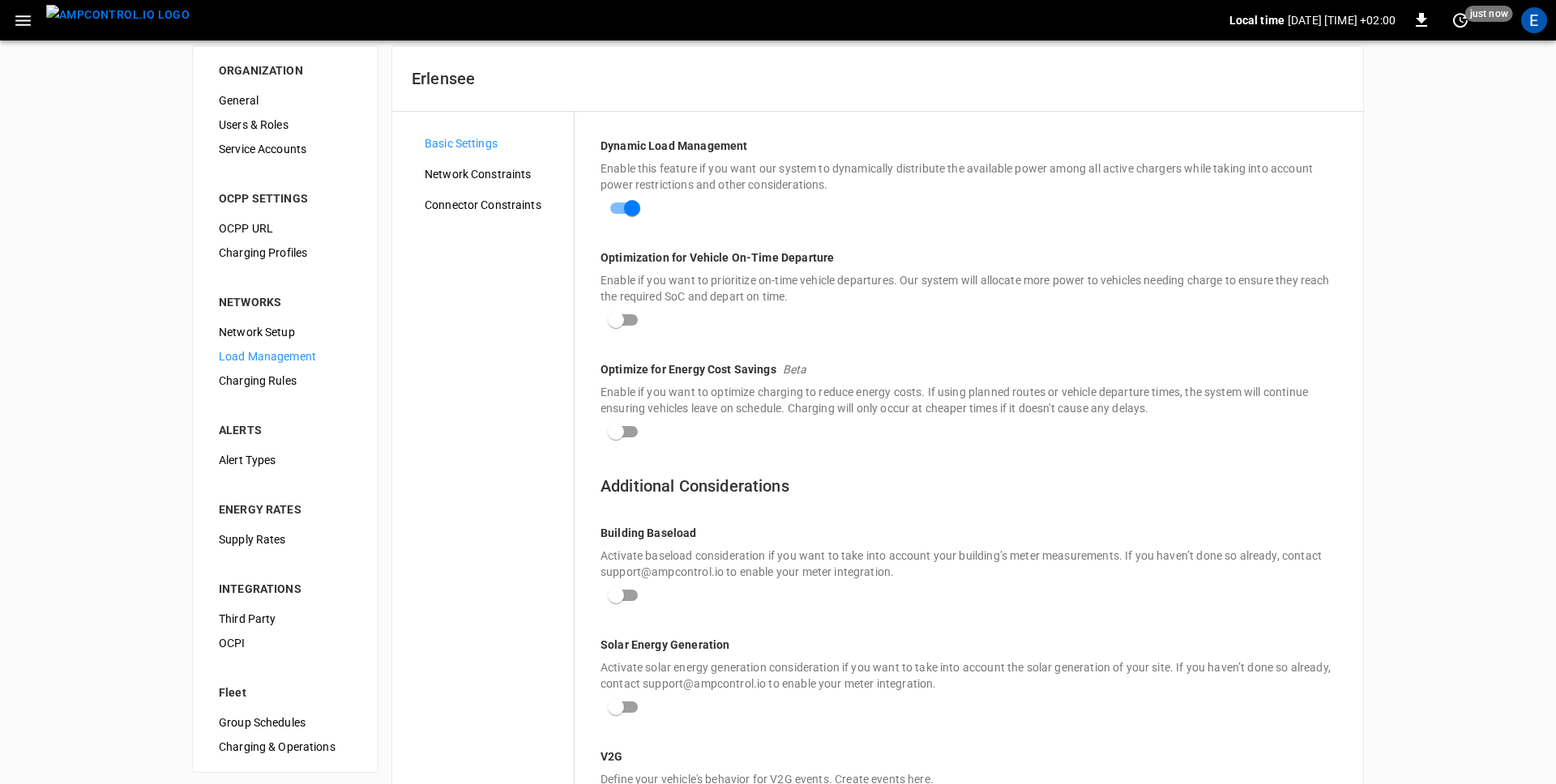 scroll, scrollTop: 0, scrollLeft: 0, axis: both 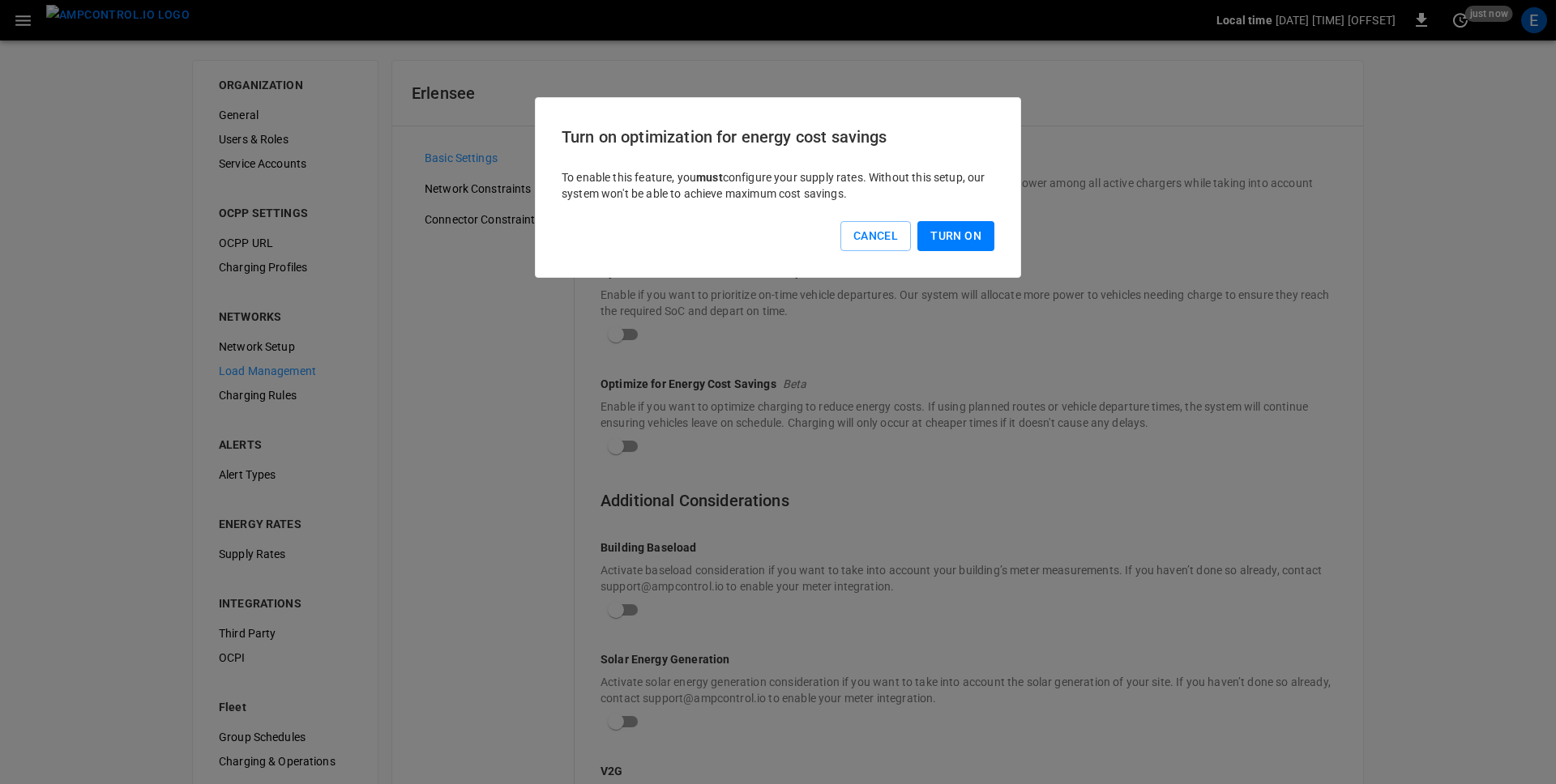 click on "[ACTION] every [NUMBER] [UNIT] for energy cost savings To enable this feature, you must configure your [TERM] Without this [TERM], our system won't be able to achieve maximum cost savings. Cancel [ACTION]" at bounding box center [778, 187] 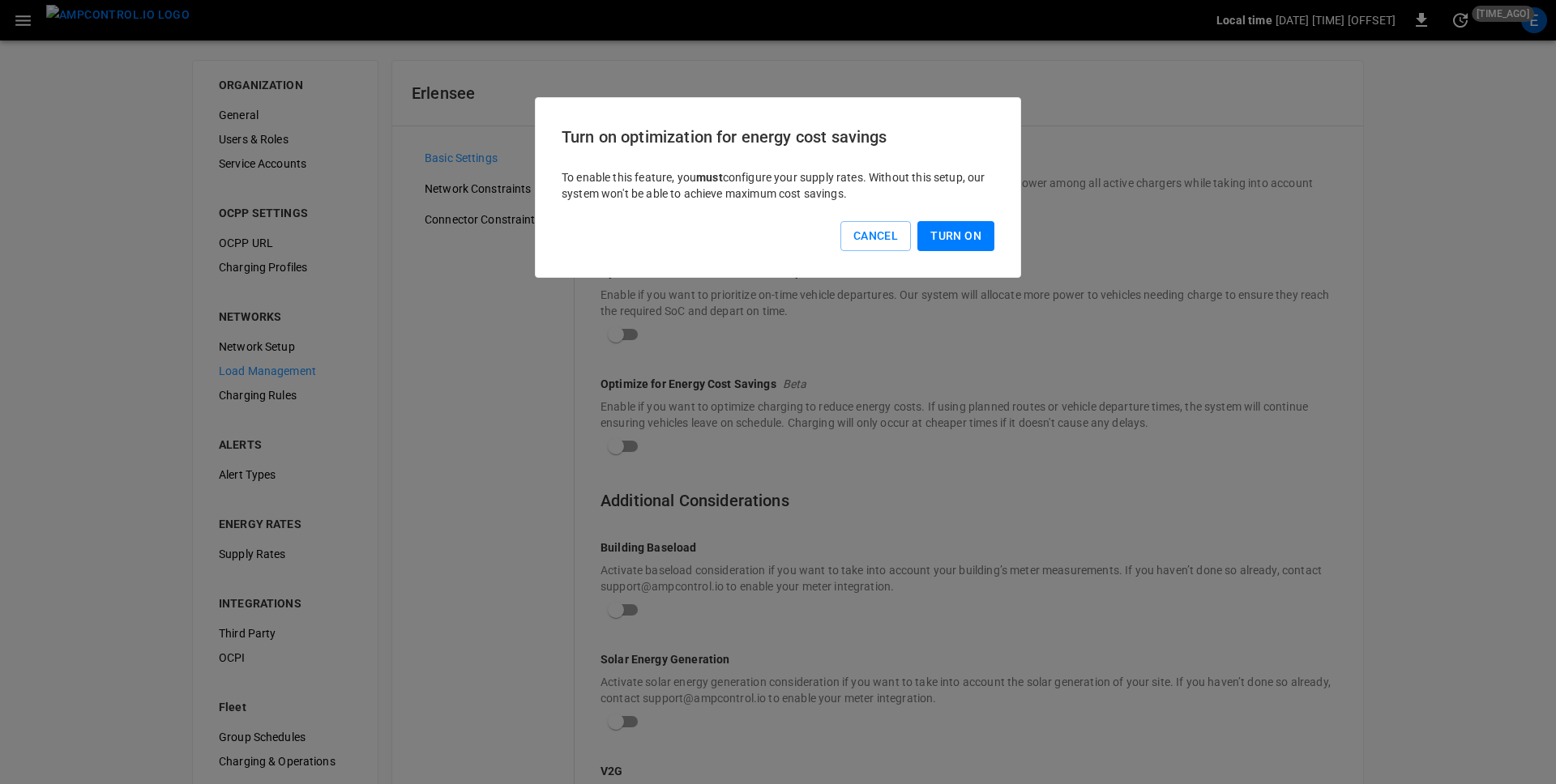 click on "Turn On" at bounding box center (955, 236) 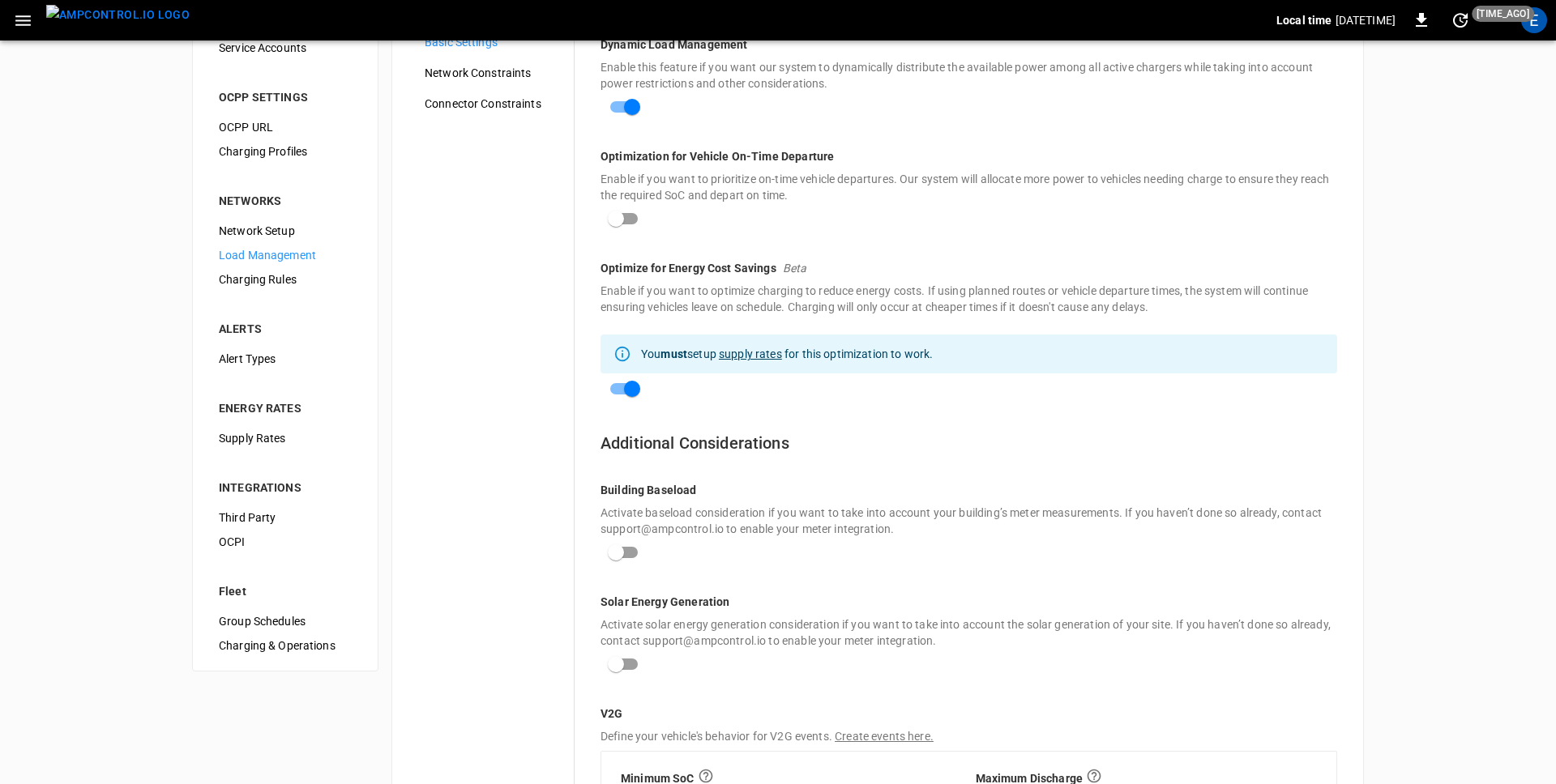 scroll, scrollTop: 123, scrollLeft: 0, axis: vertical 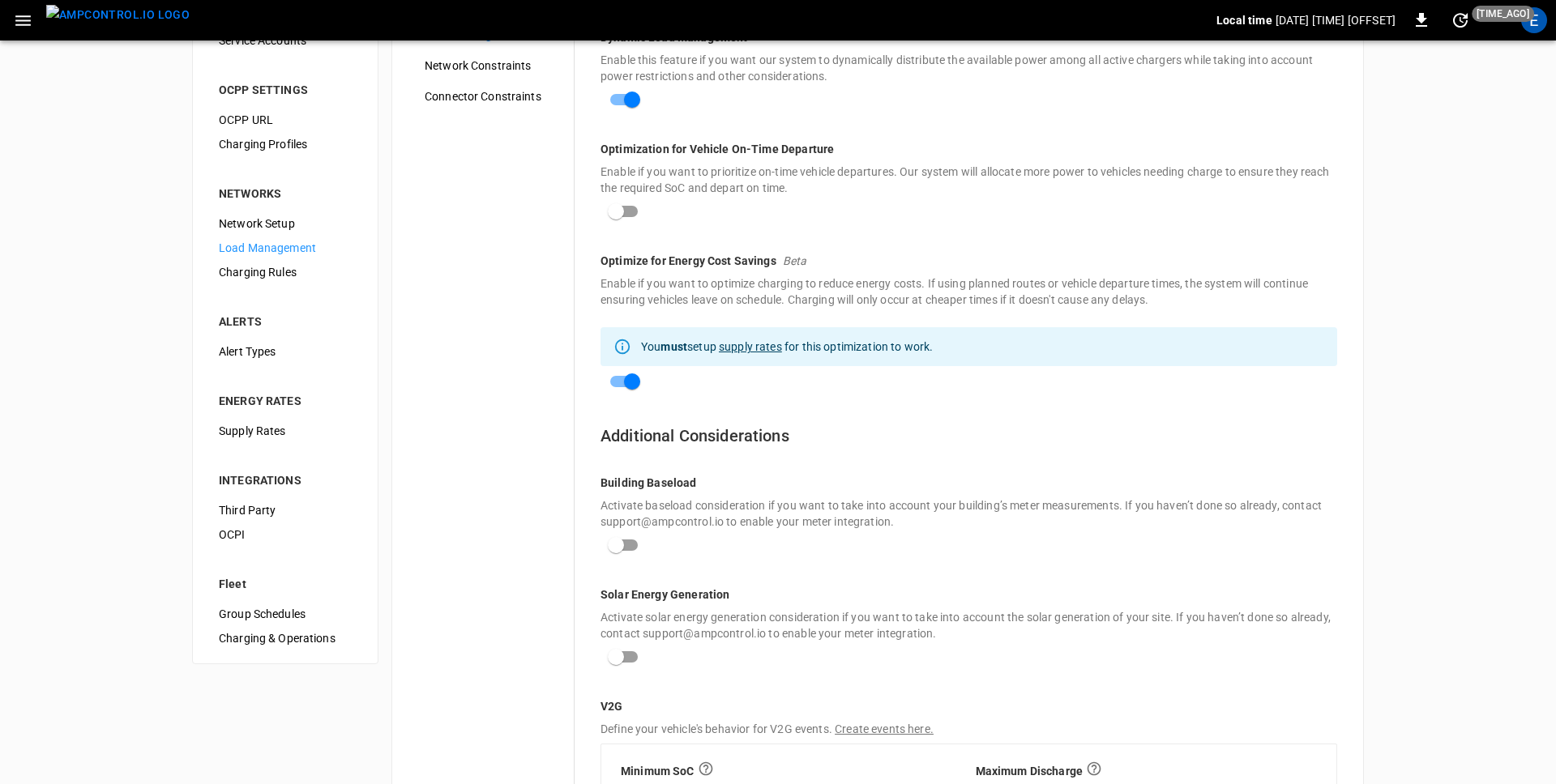 click on "supply rates" at bounding box center [750, 347] 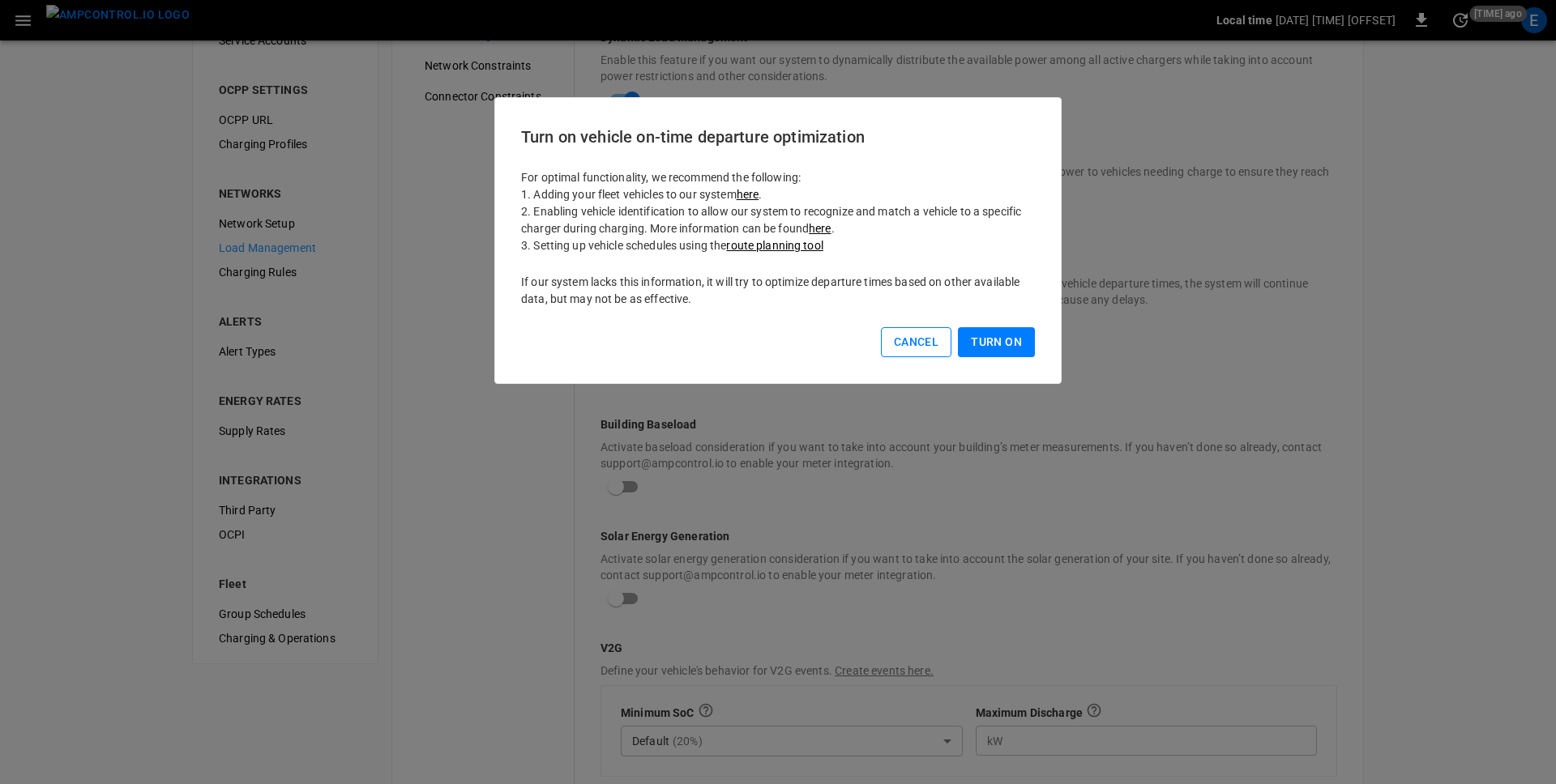 click on "Cancel" at bounding box center (916, 342) 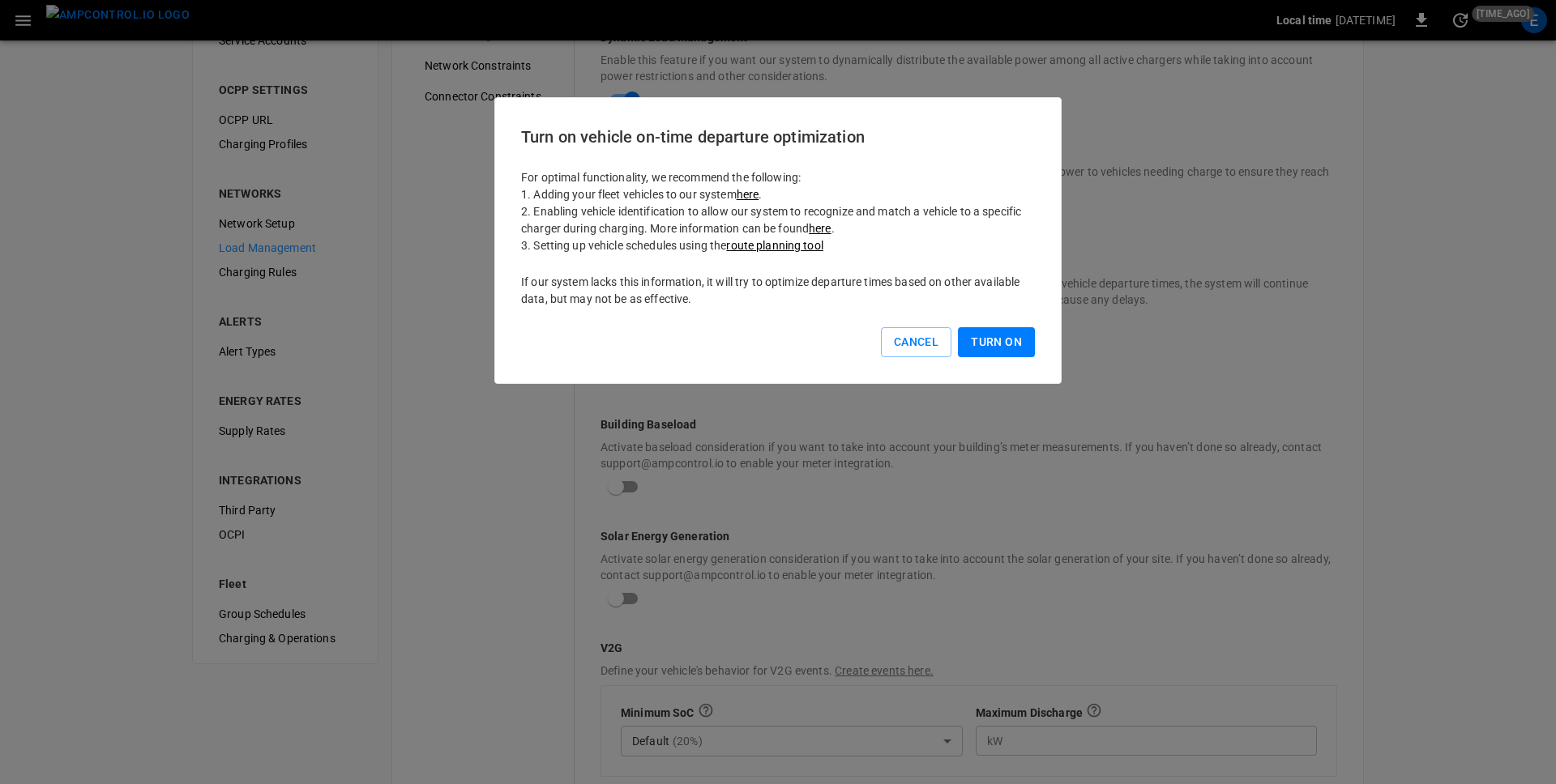 click on "Turn On" at bounding box center (996, 342) 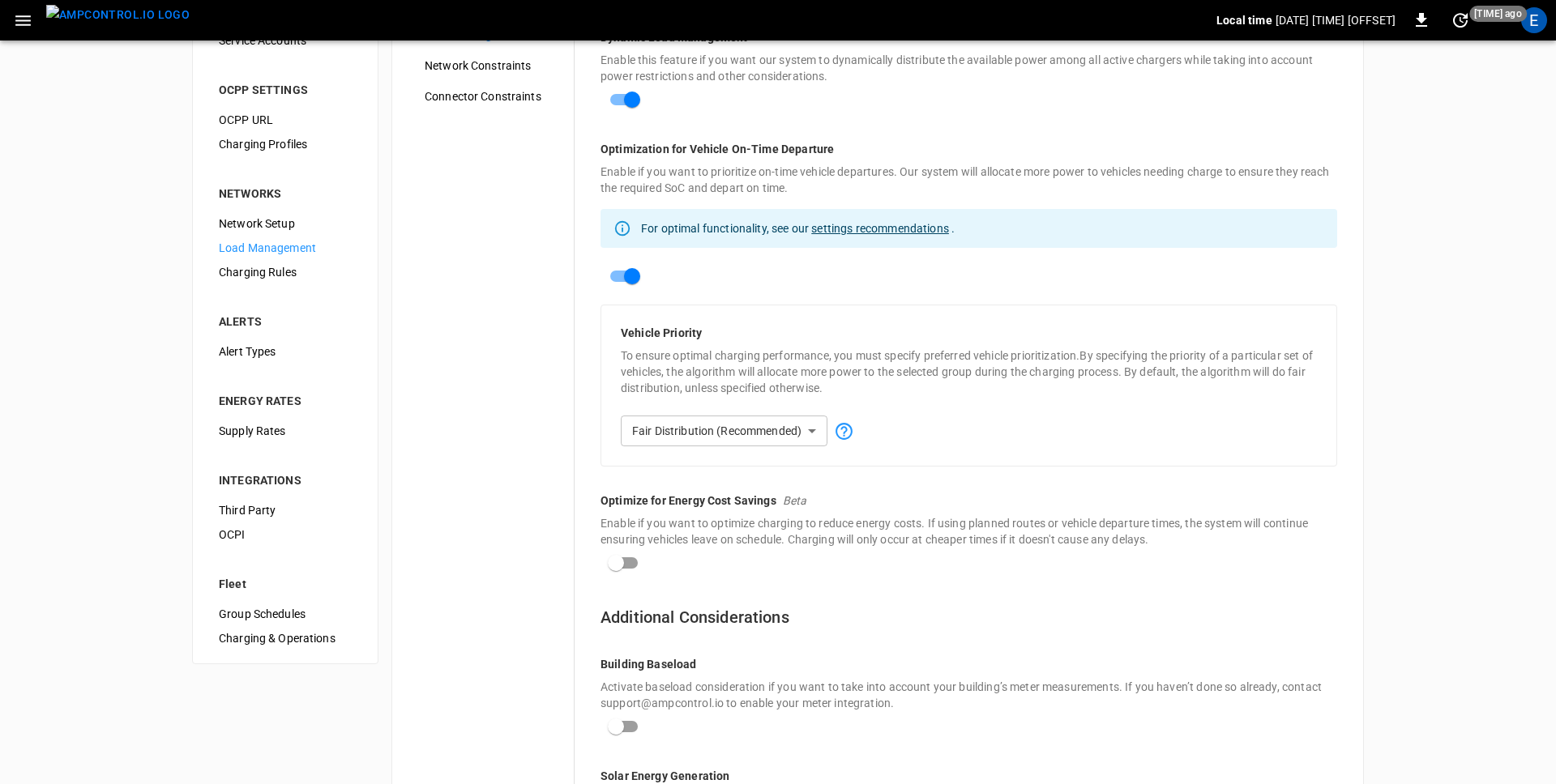 click on "**********" at bounding box center [778, 532] 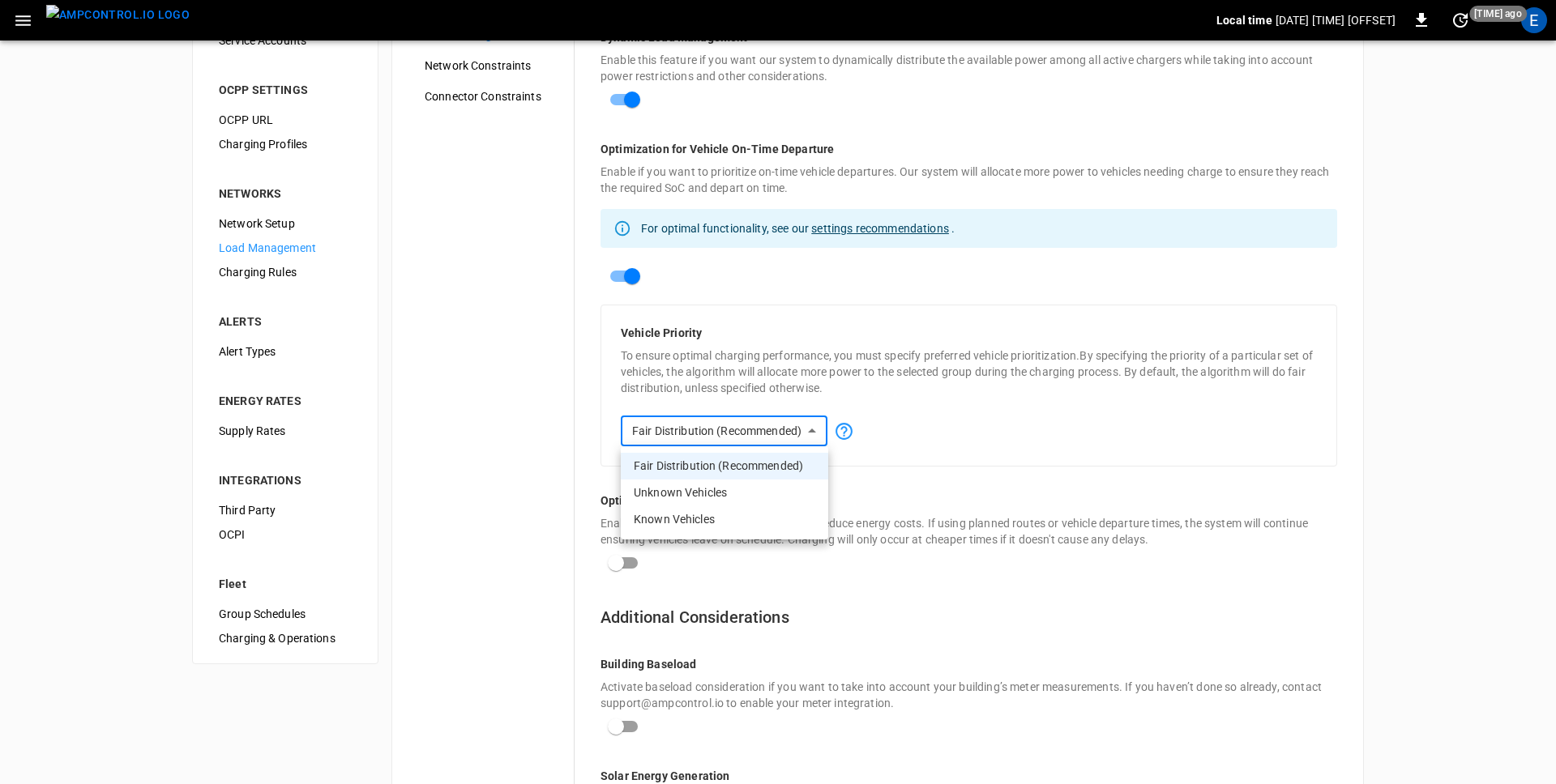 click on "Unknown vehicles" at bounding box center (725, 492) 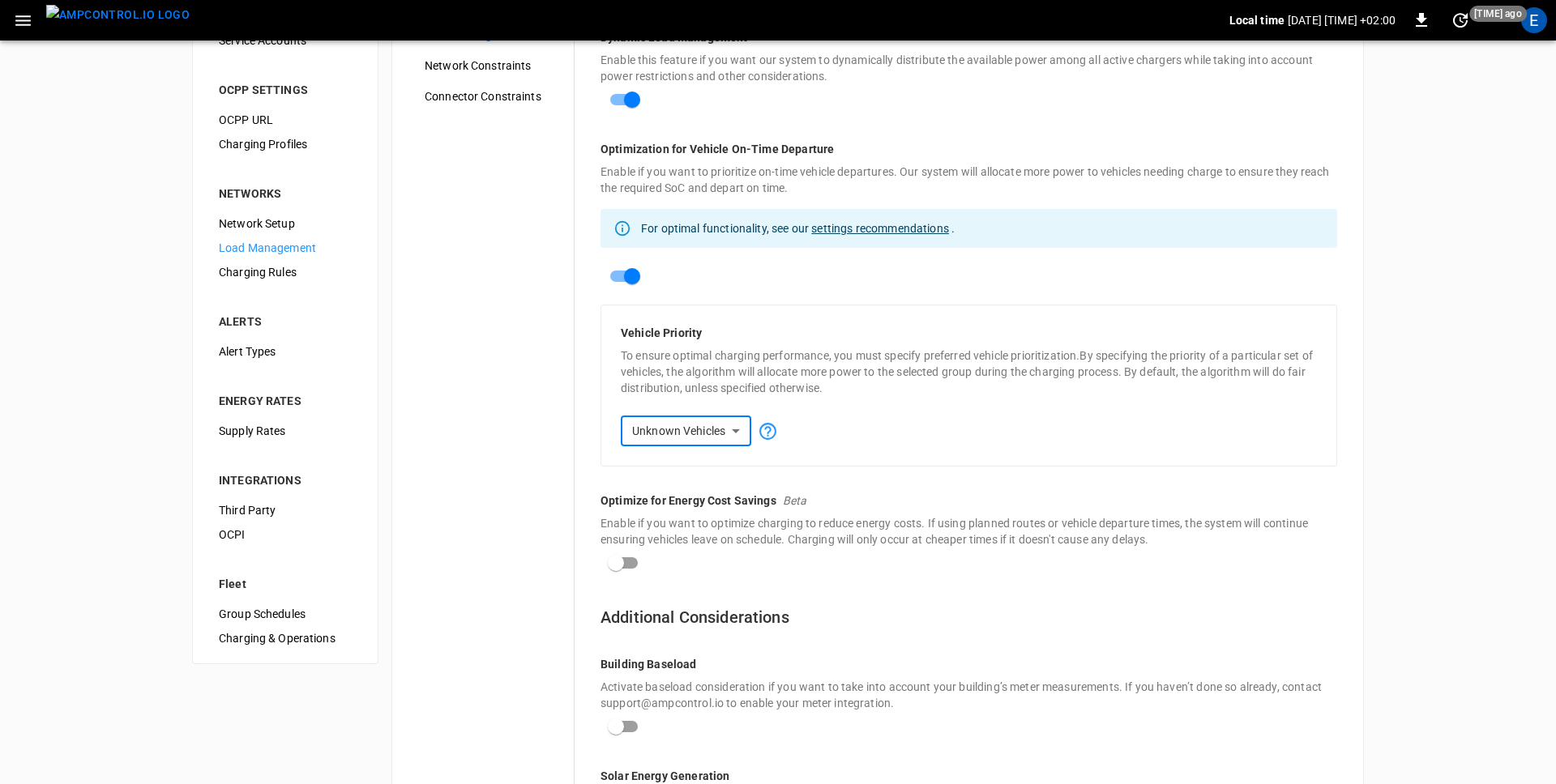 click on "To ensure optimal charging performance, you must specify preferred vehicle prioritization.By specifying the priority of a particular set of vehicles, the algorithm will allocate more power to the selected group during the charging process. By default, the algorithm will do fair distribution, unless specified otherwise." at bounding box center [968, 372] 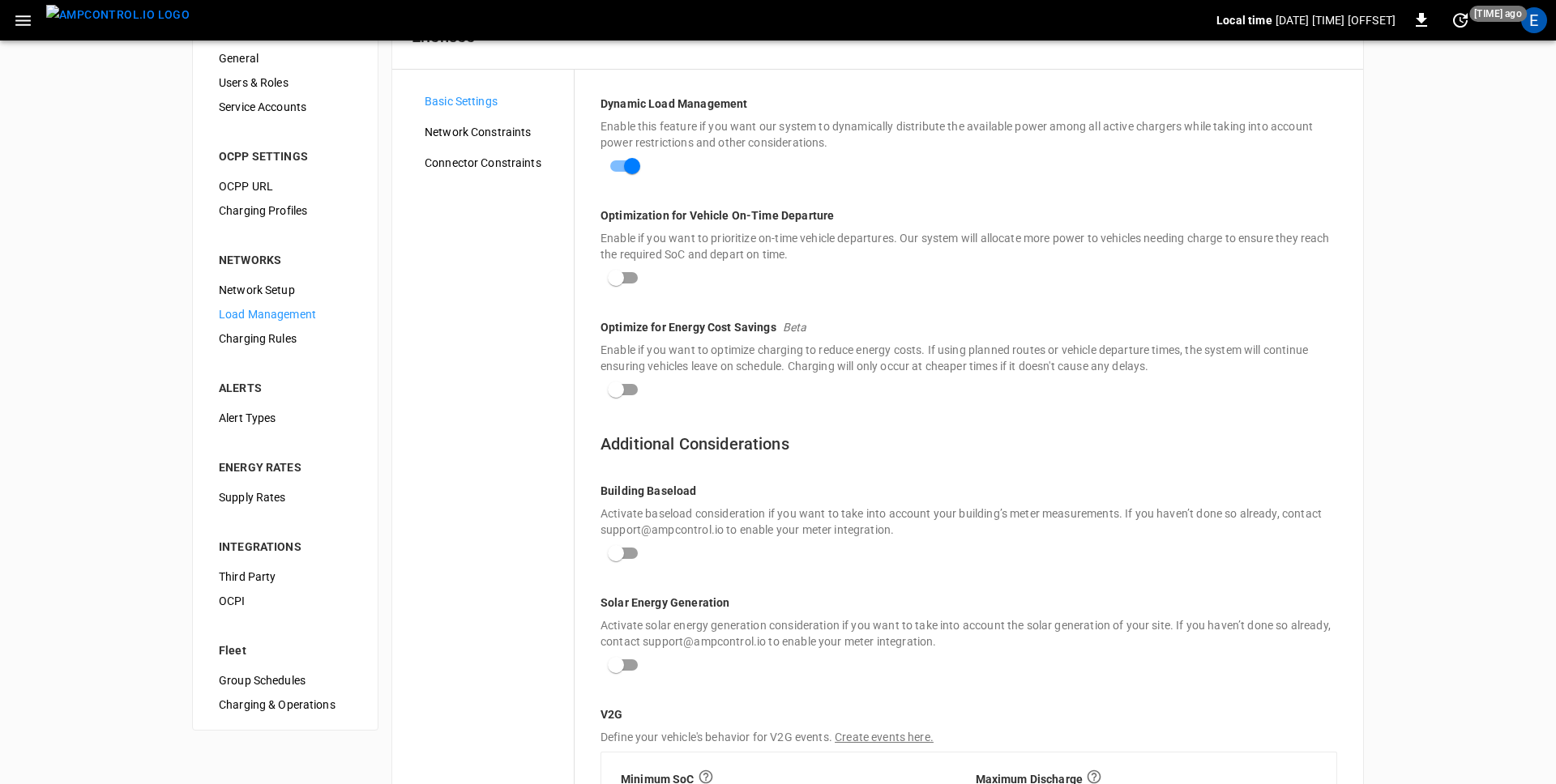 scroll, scrollTop: 40, scrollLeft: 0, axis: vertical 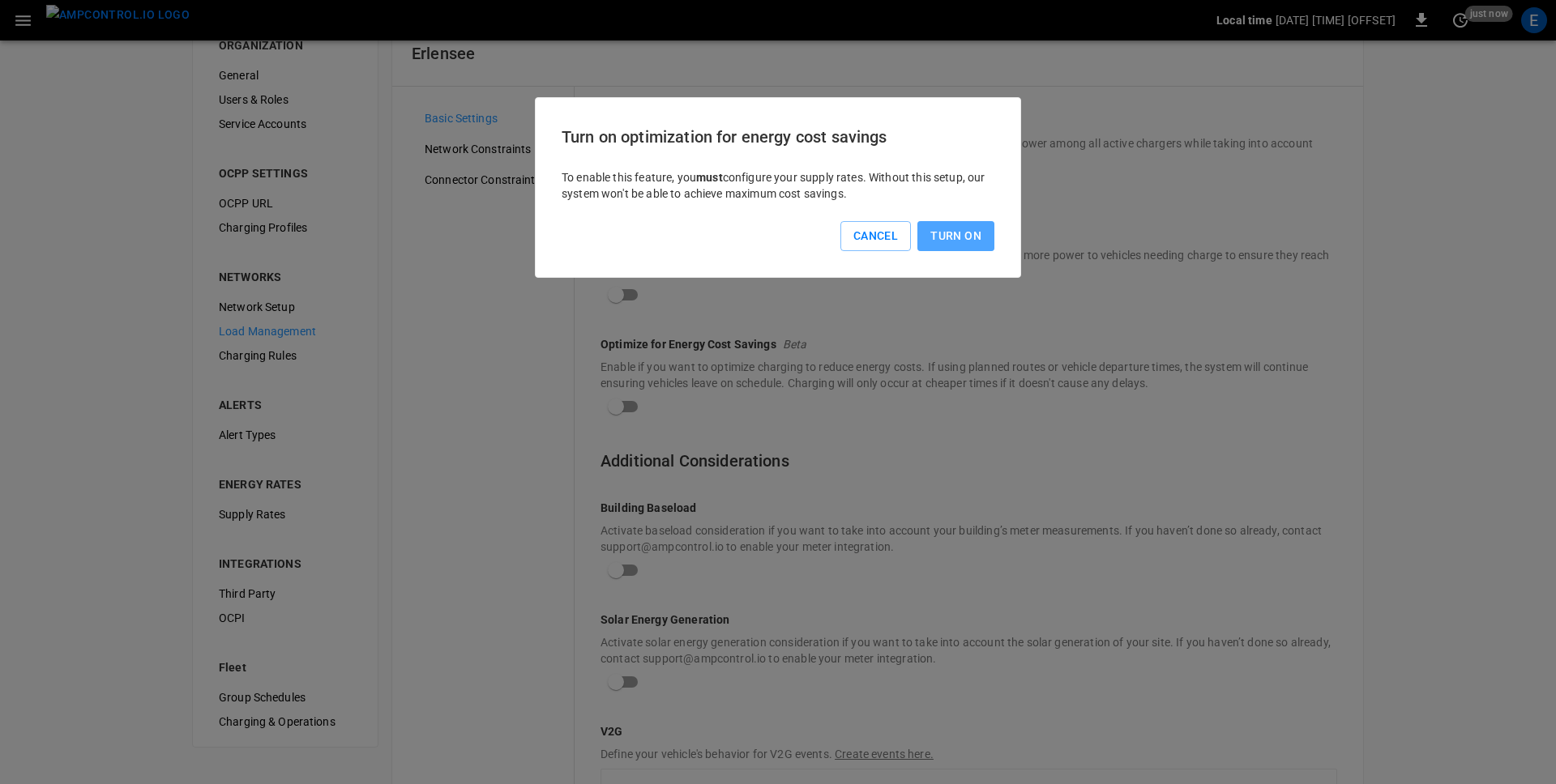 click on "Turn On" at bounding box center (955, 236) 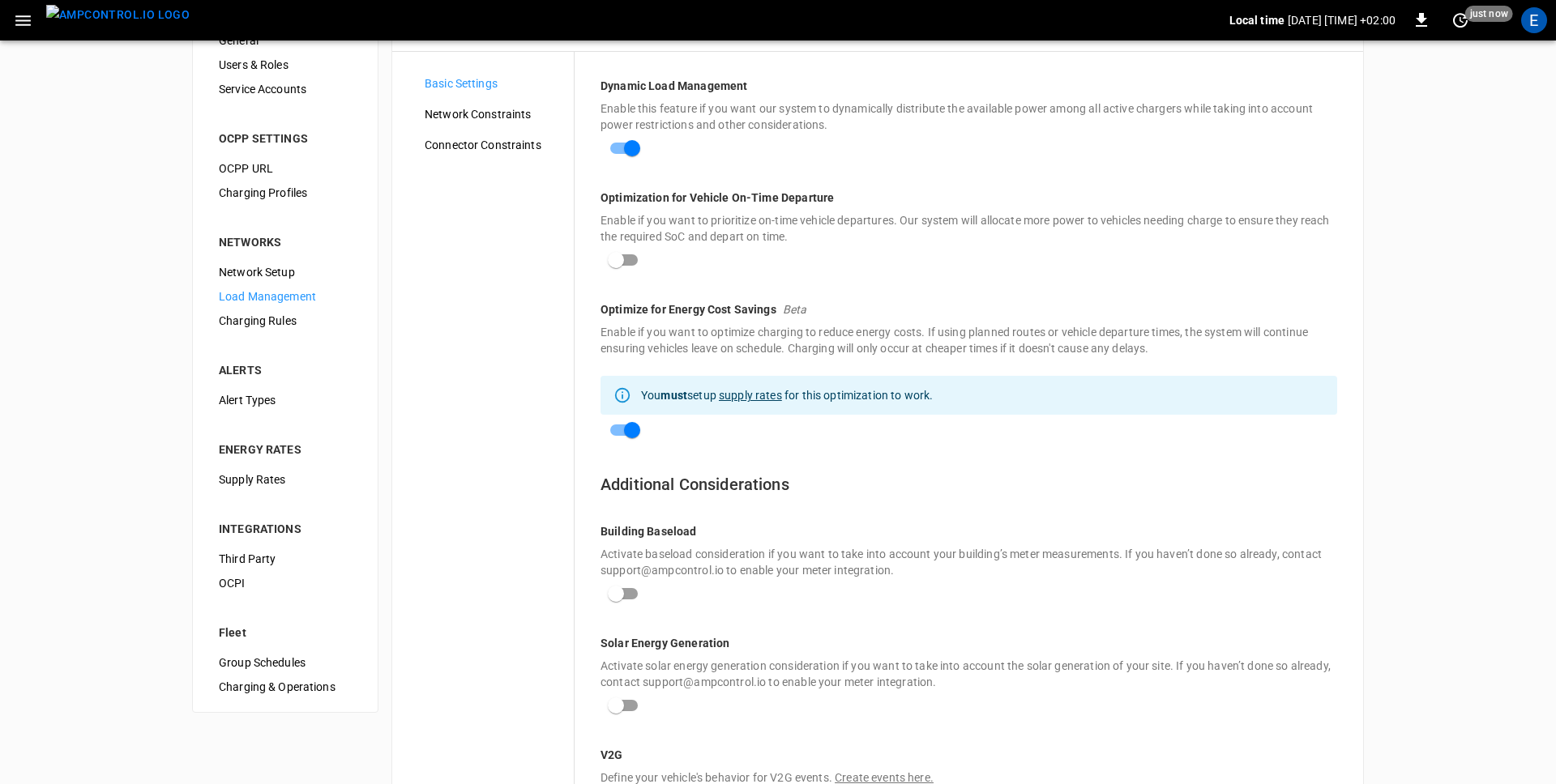 scroll, scrollTop: 73, scrollLeft: 0, axis: vertical 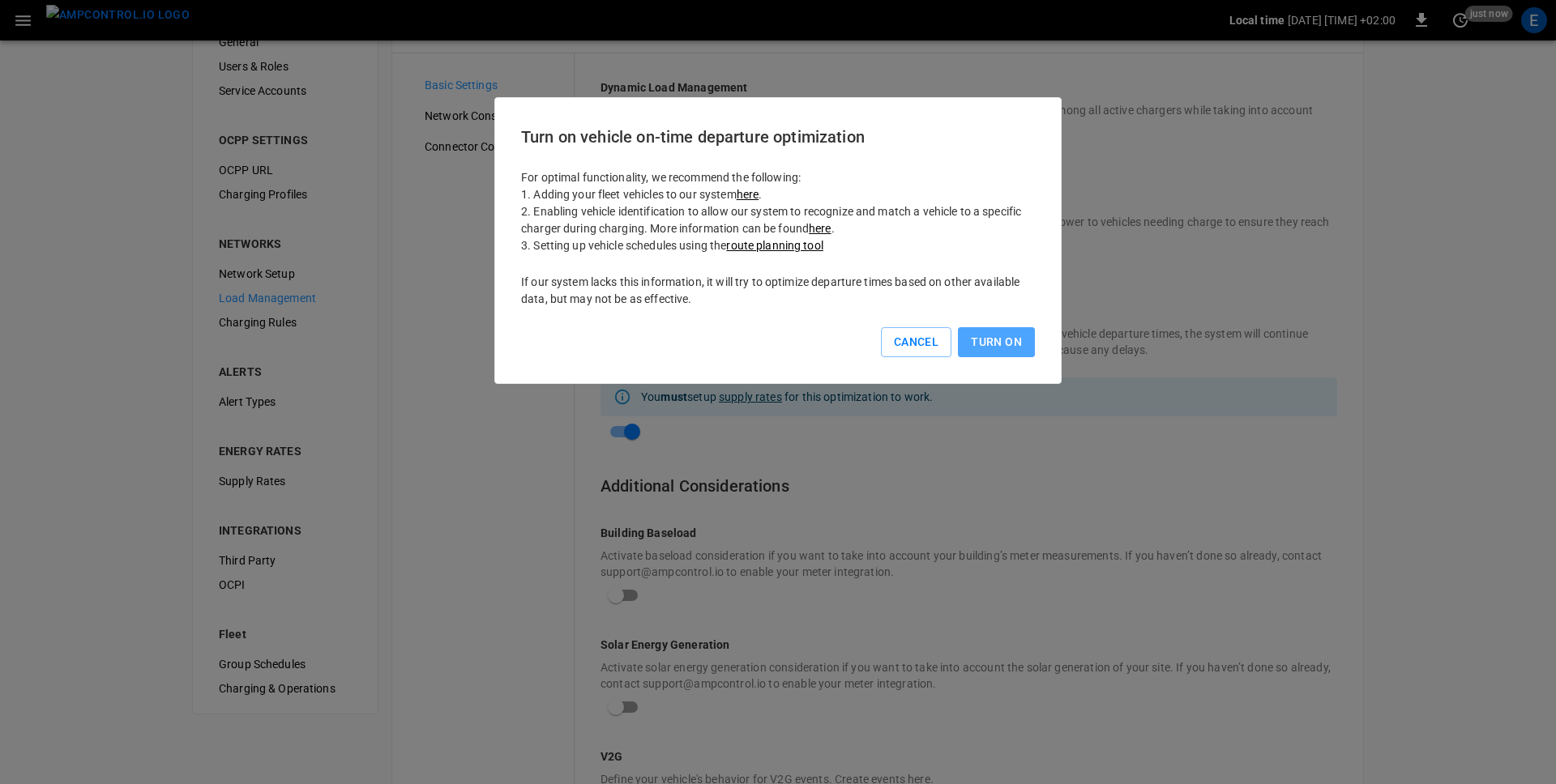 click on "Turn On" at bounding box center (996, 342) 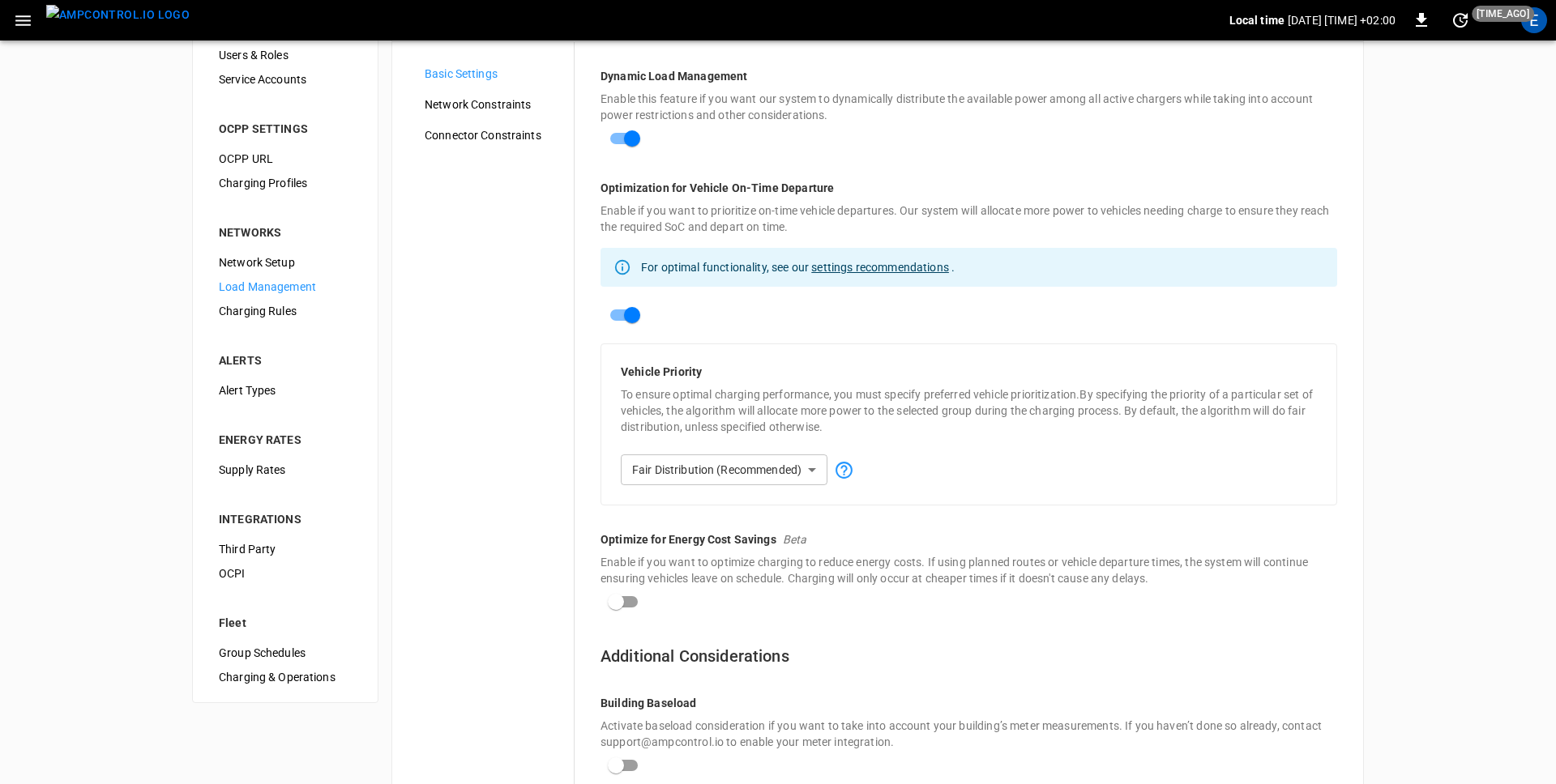 scroll, scrollTop: 87, scrollLeft: 0, axis: vertical 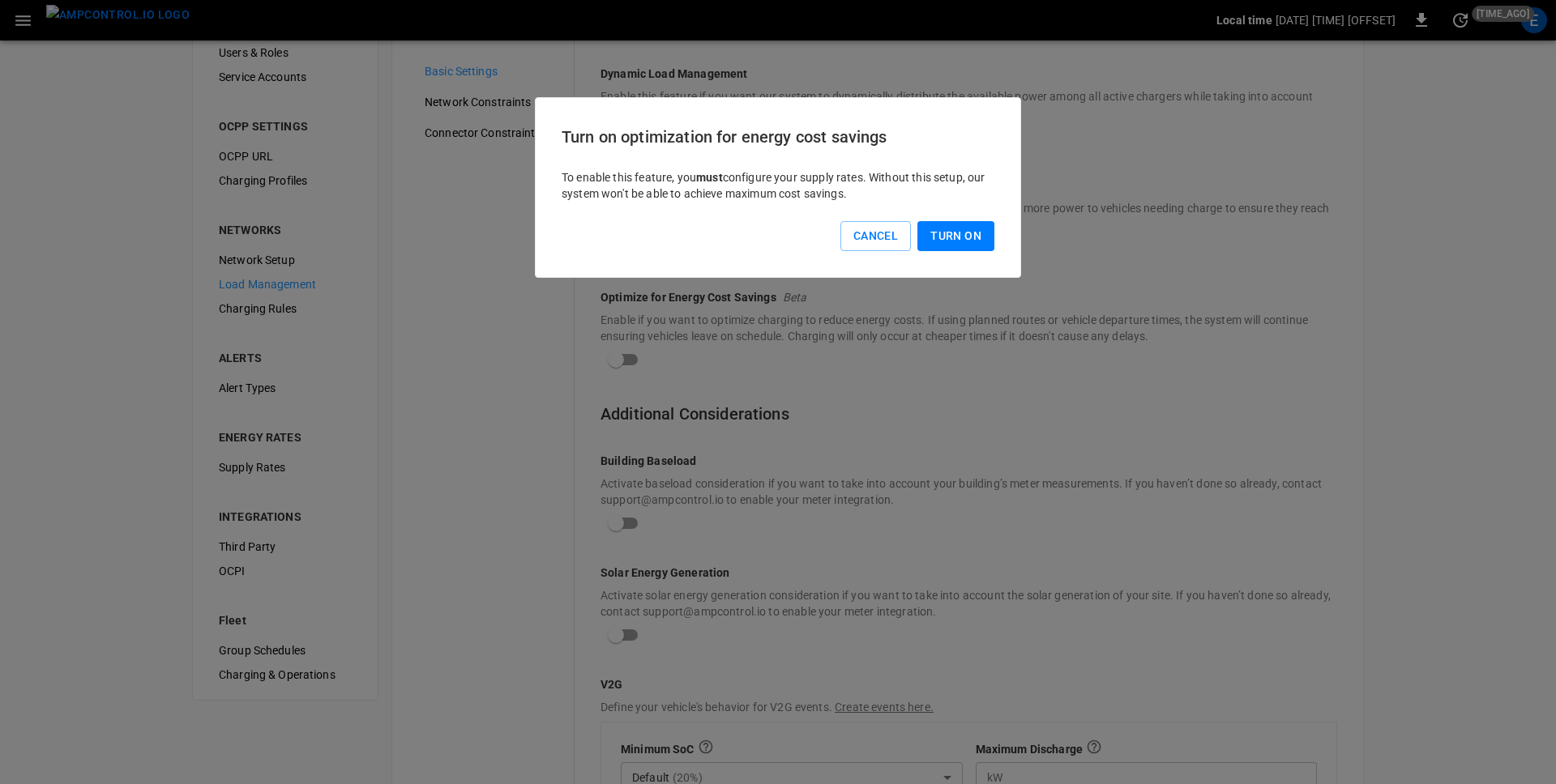 click on "Turn on optimization for energy cost savings" at bounding box center [778, 137] 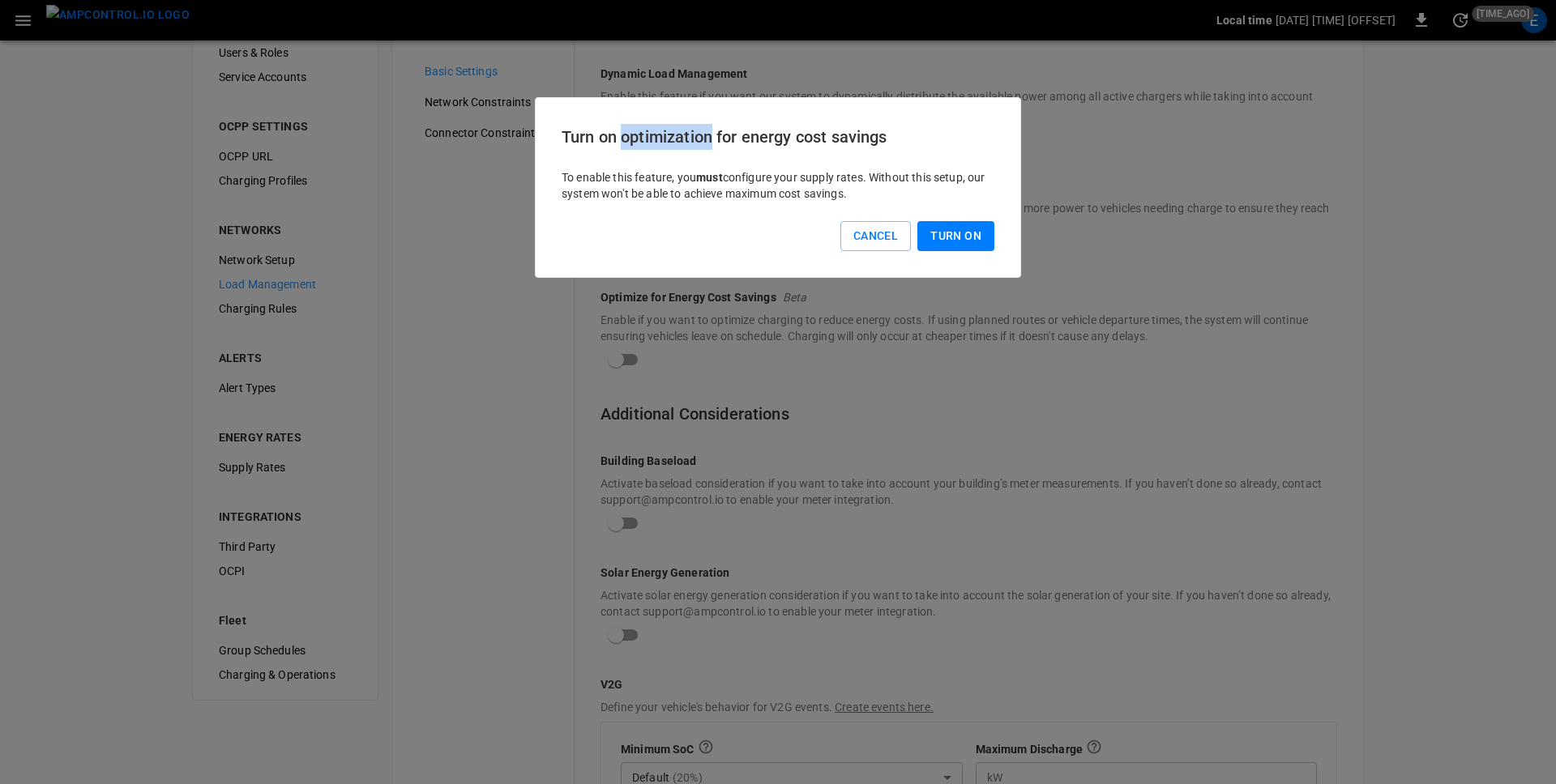 click on "Turn on optimization for energy cost savings" at bounding box center [778, 137] 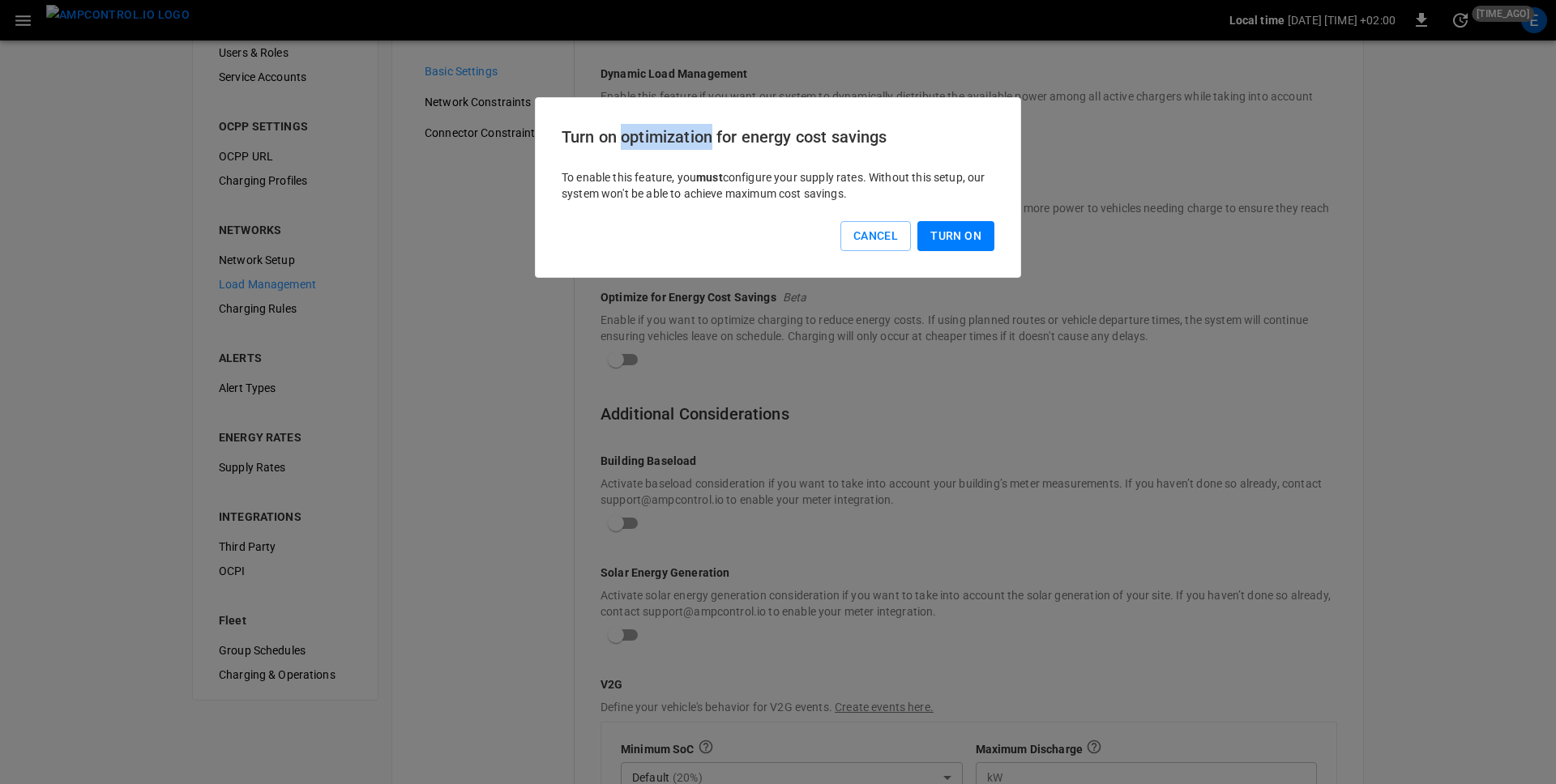 click on "Turn on optimization for energy cost savings" at bounding box center [778, 137] 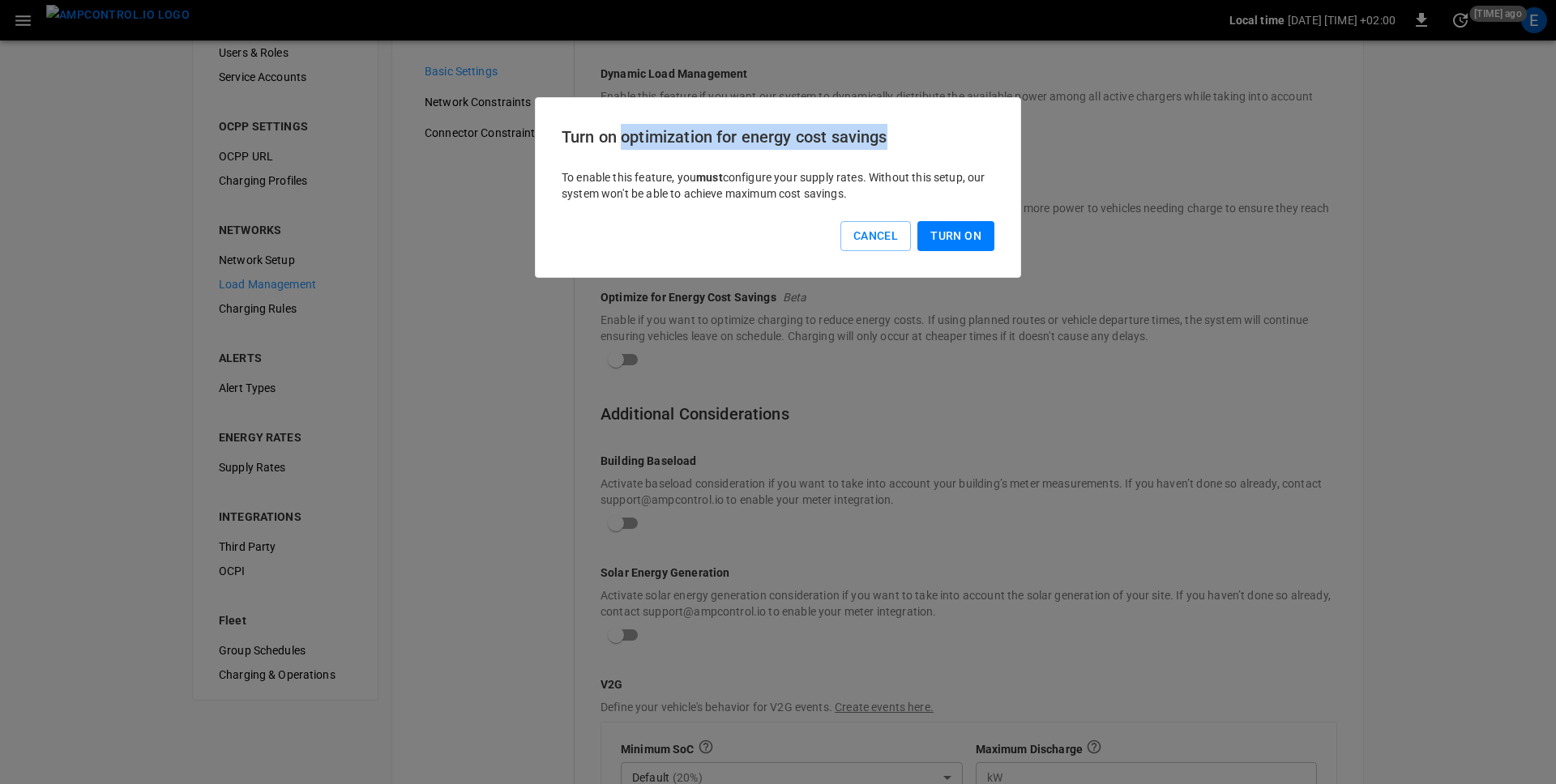 drag, startPoint x: 623, startPoint y: 137, endPoint x: 980, endPoint y: 139, distance: 357.0056 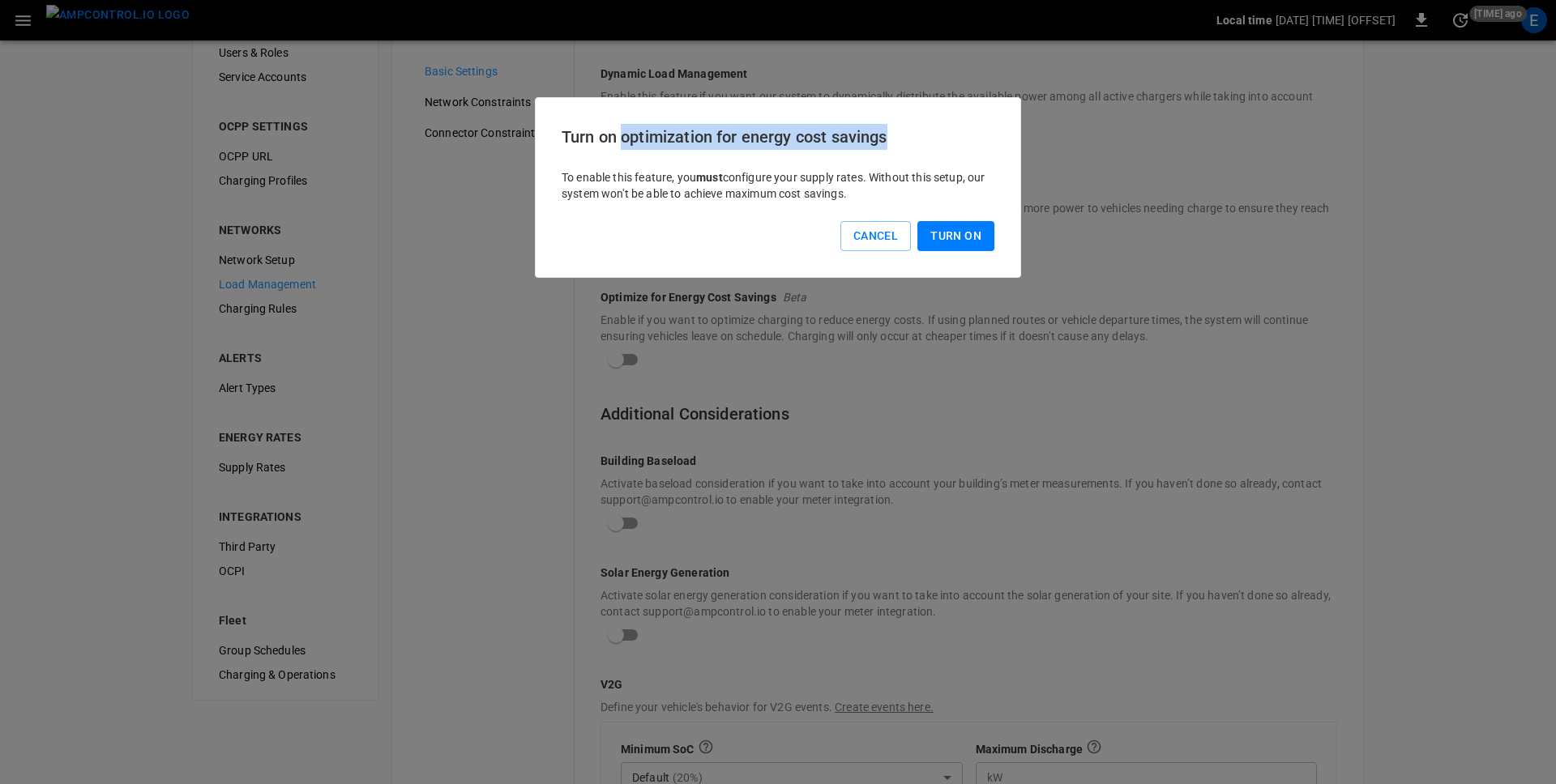click on "To enable this feature, you must configure your supply rates. Without this setup, our system won't be able to achieve maximum cost savings." at bounding box center (778, 185) 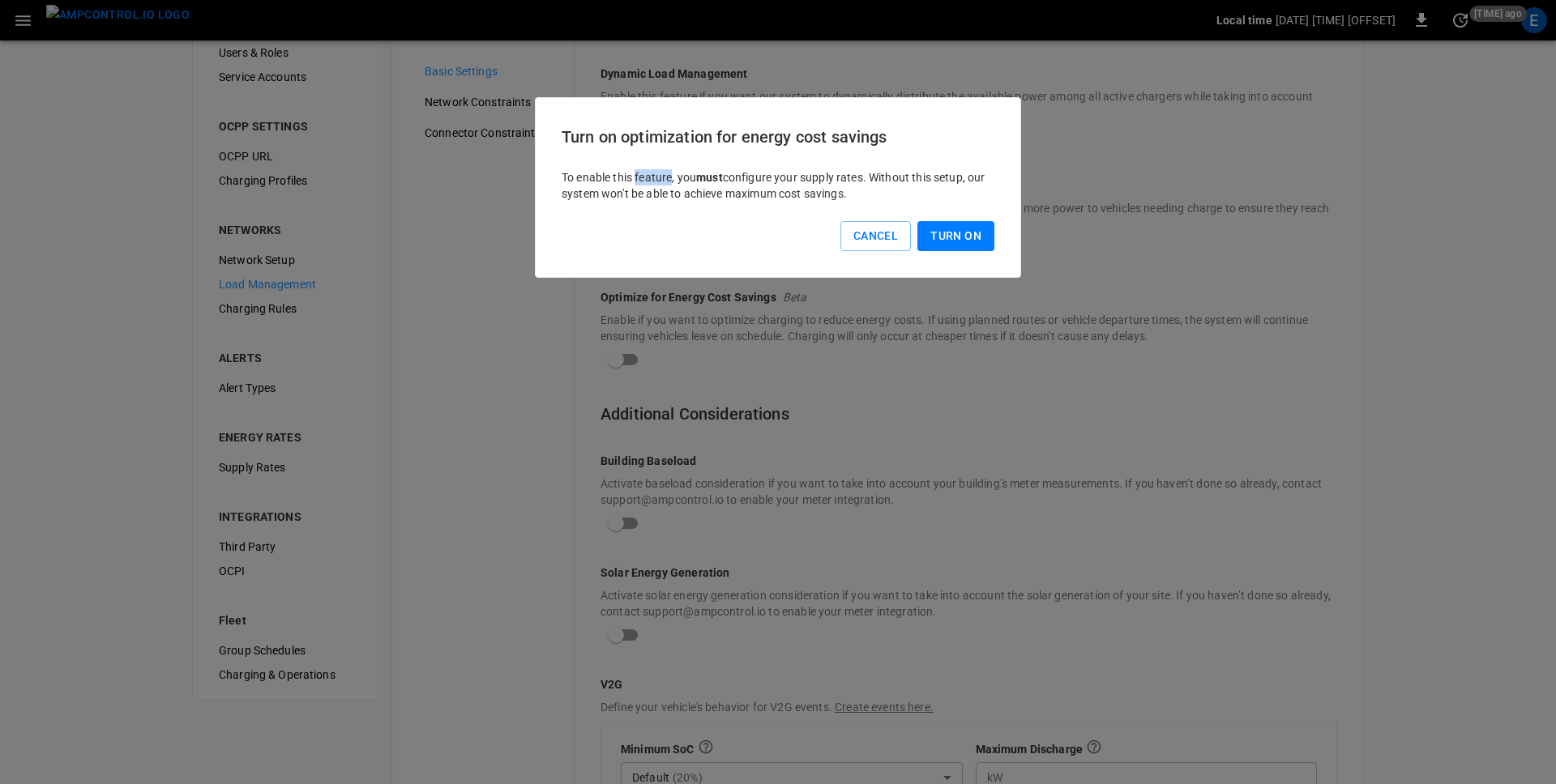 click on "To enable this feature, you must configure your supply rates. Without this setup, our system won't be able to achieve maximum cost savings." at bounding box center [778, 185] 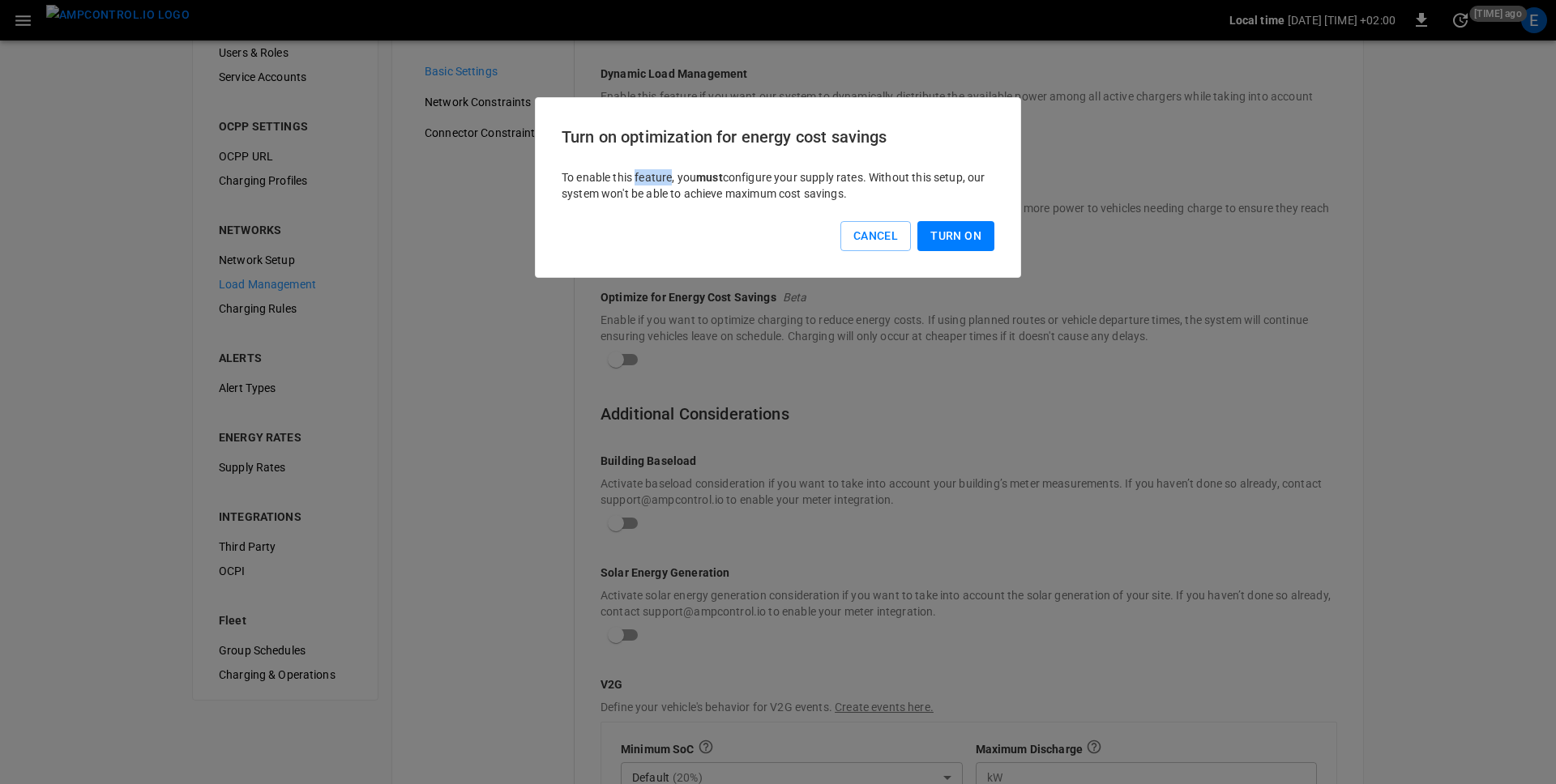 copy on "To enable this feature, you must configure your supply rates. Without this setup, our system won't be able to achieve maximum cost savings." 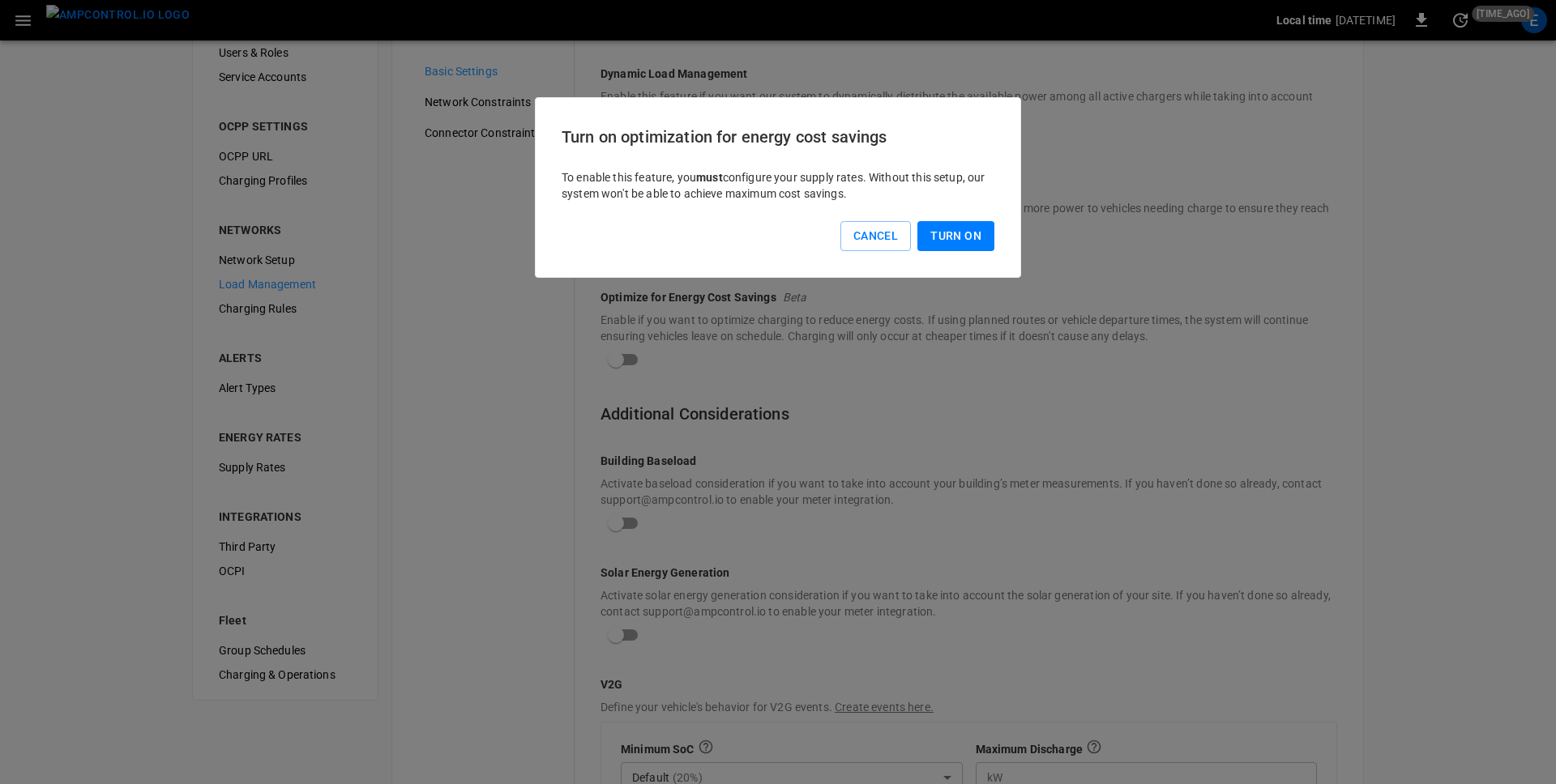 click on "[ACTION] every [NUMBER] [UNIT] for energy cost savings To enable this feature, you must configure your [TERM] Without this [TERM], our system won't be able to achieve maximum cost savings. Cancel [ACTION]" at bounding box center (778, 187) 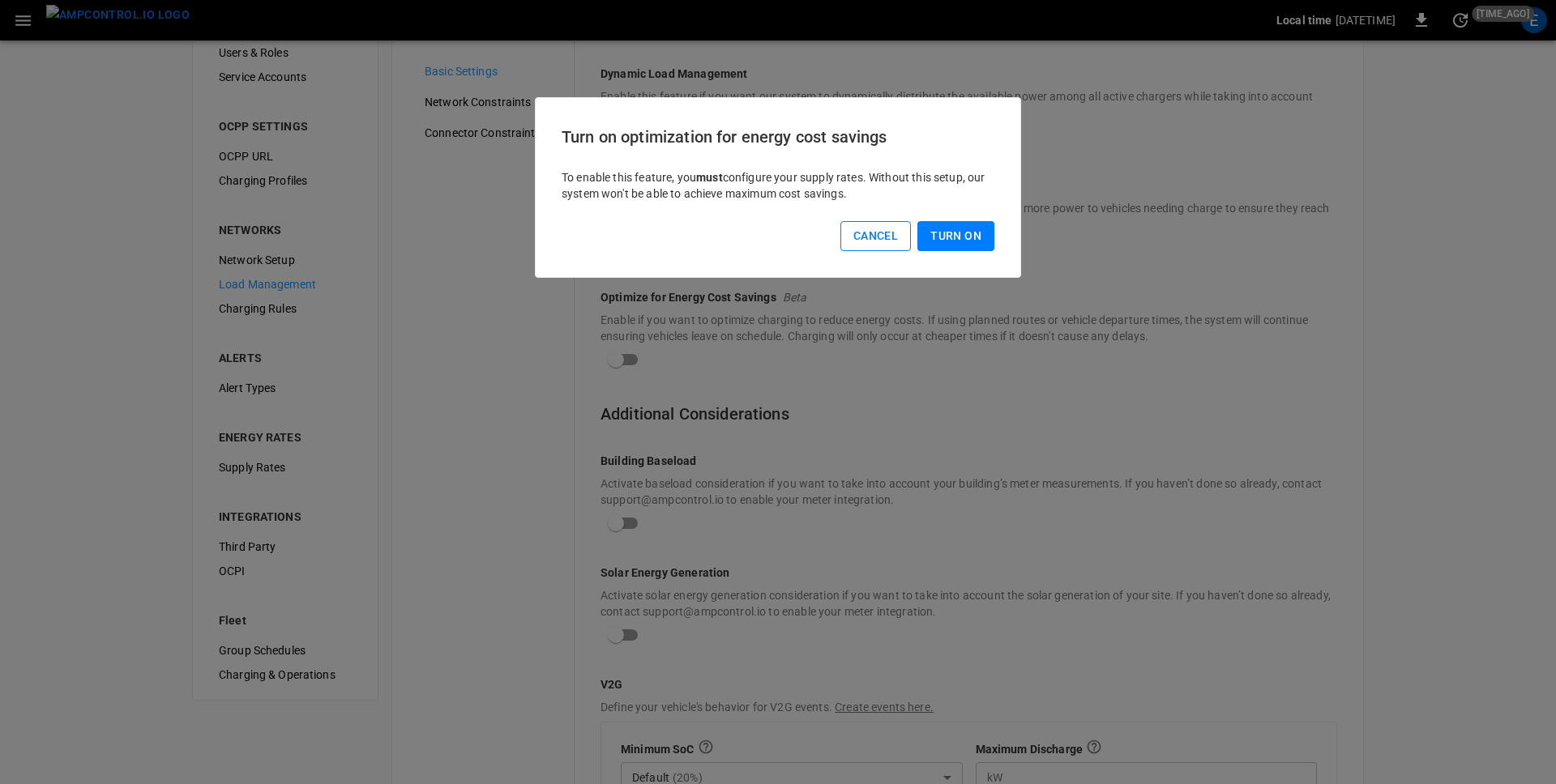 click on "Cancel" at bounding box center [875, 236] 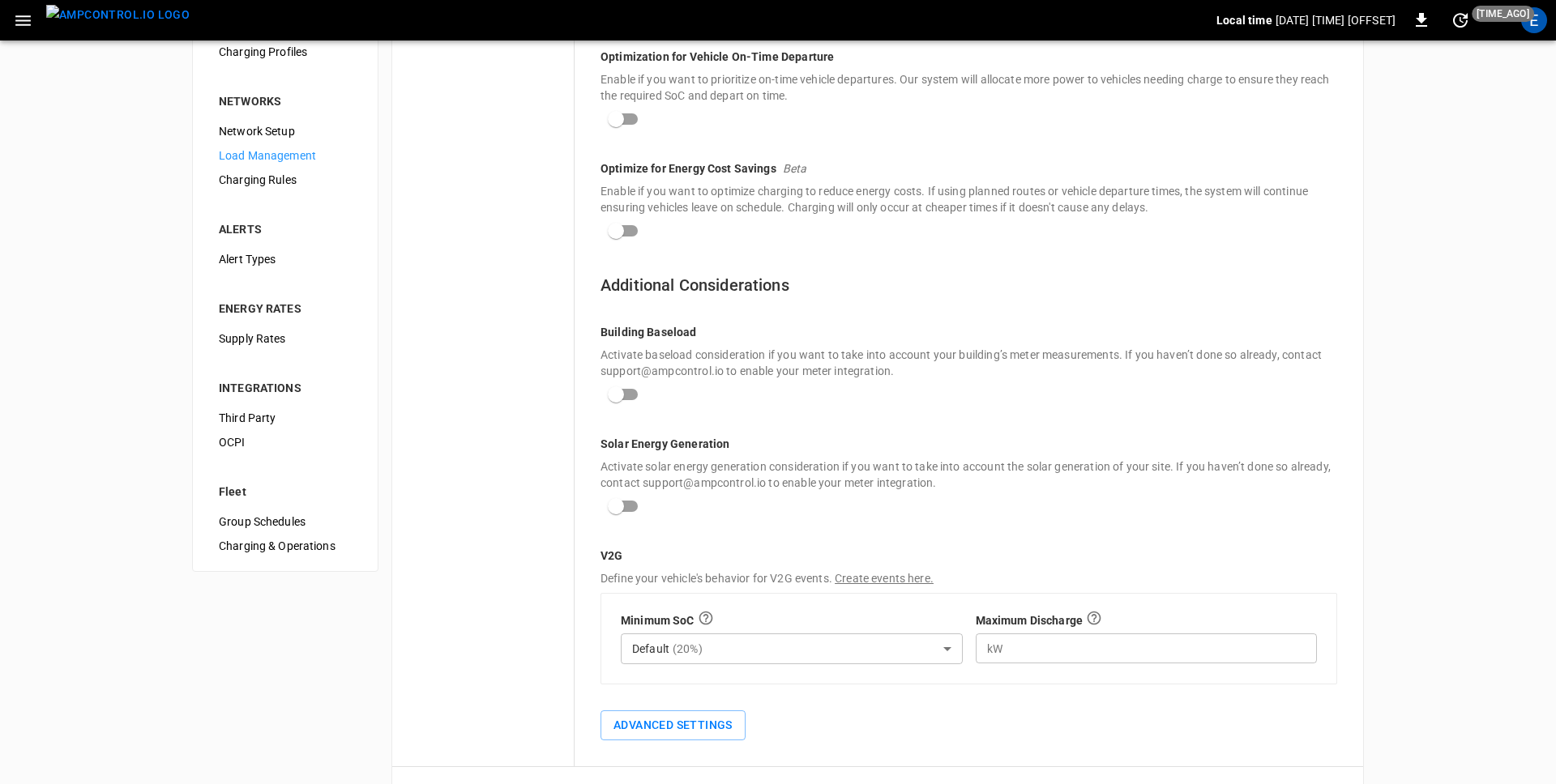 scroll, scrollTop: 287, scrollLeft: 0, axis: vertical 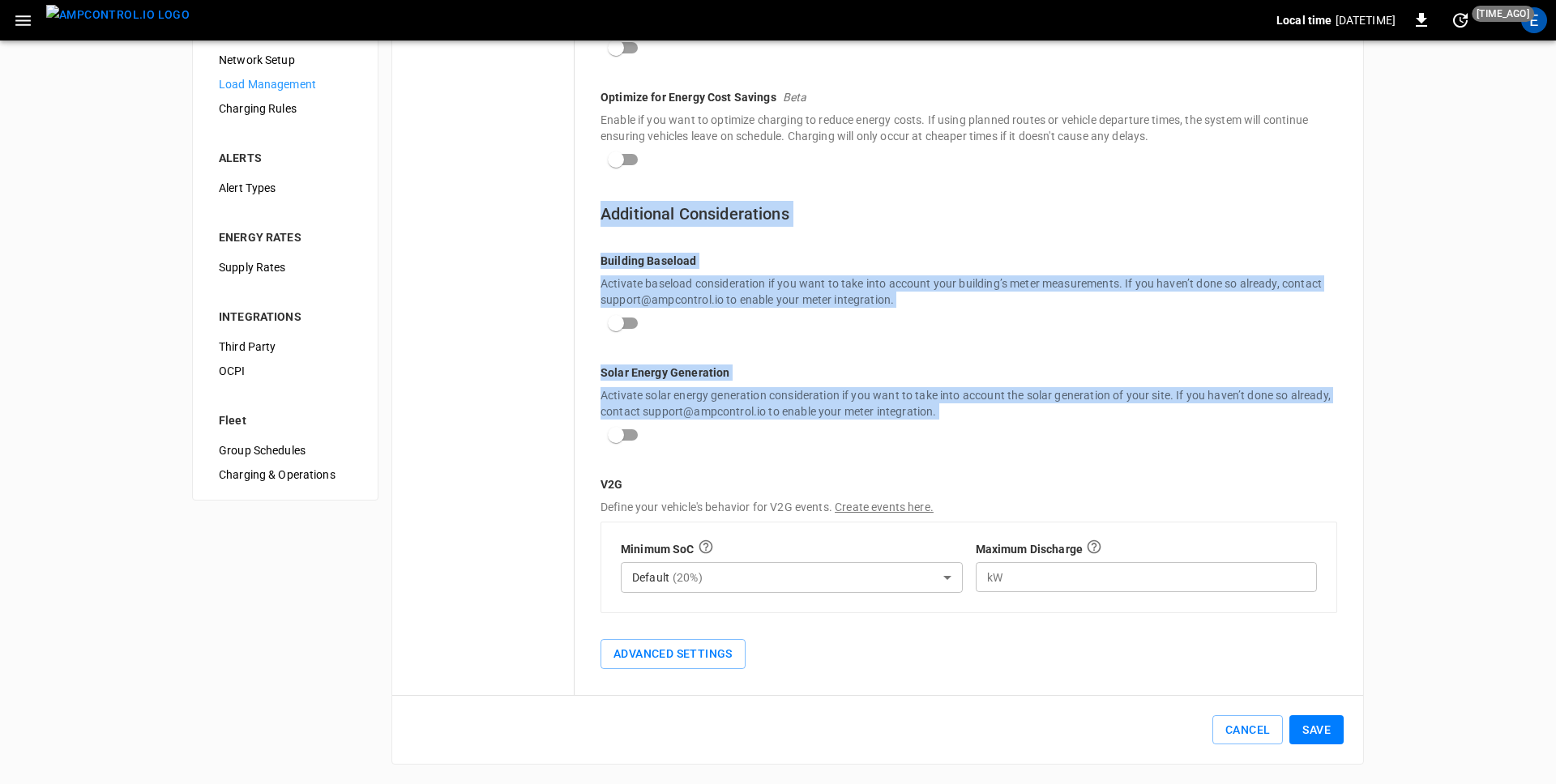 drag, startPoint x: 599, startPoint y: 213, endPoint x: 1001, endPoint y: 455, distance: 469.221 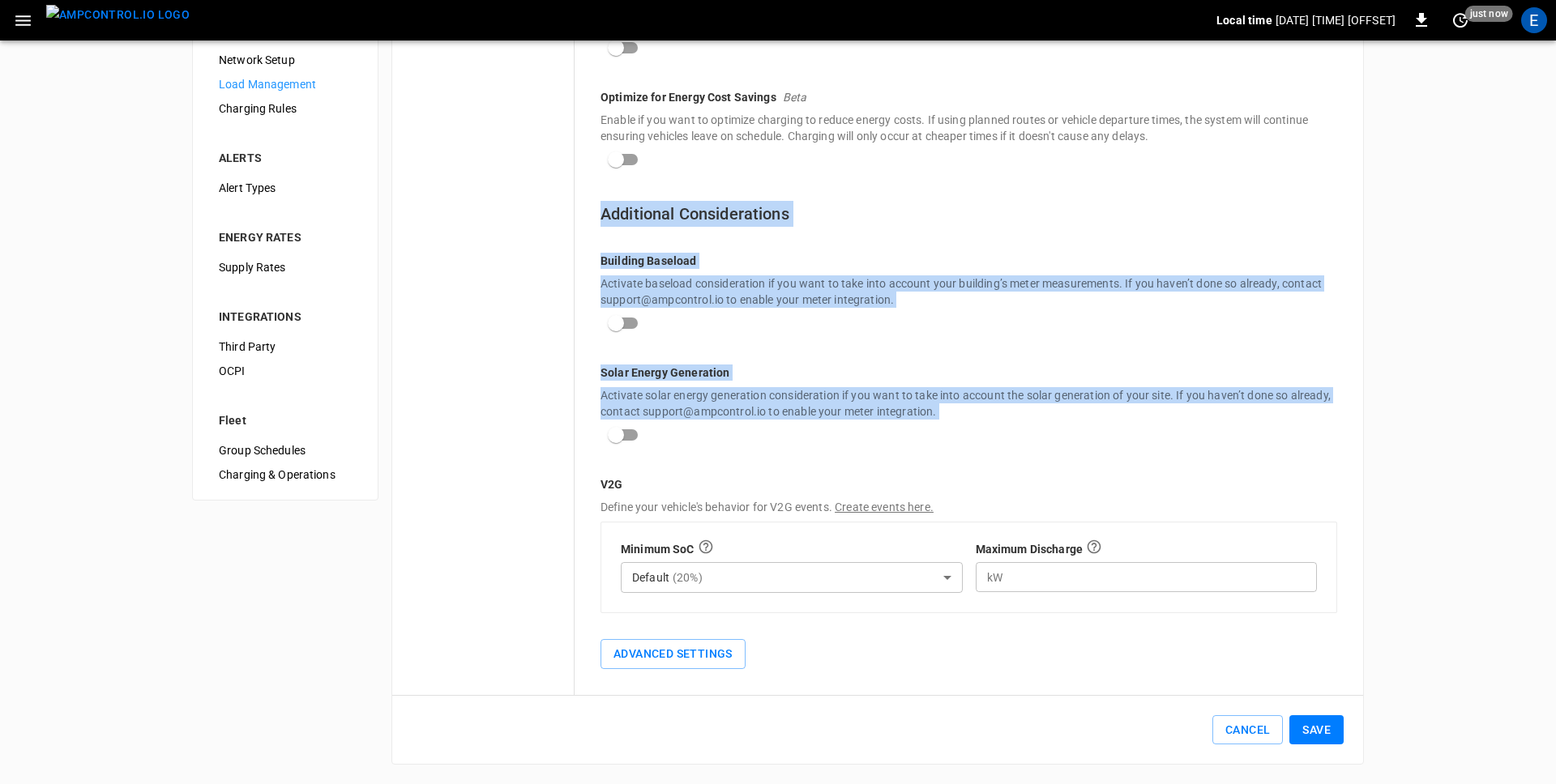 click on "Solar Energy Generation" at bounding box center [968, 373] 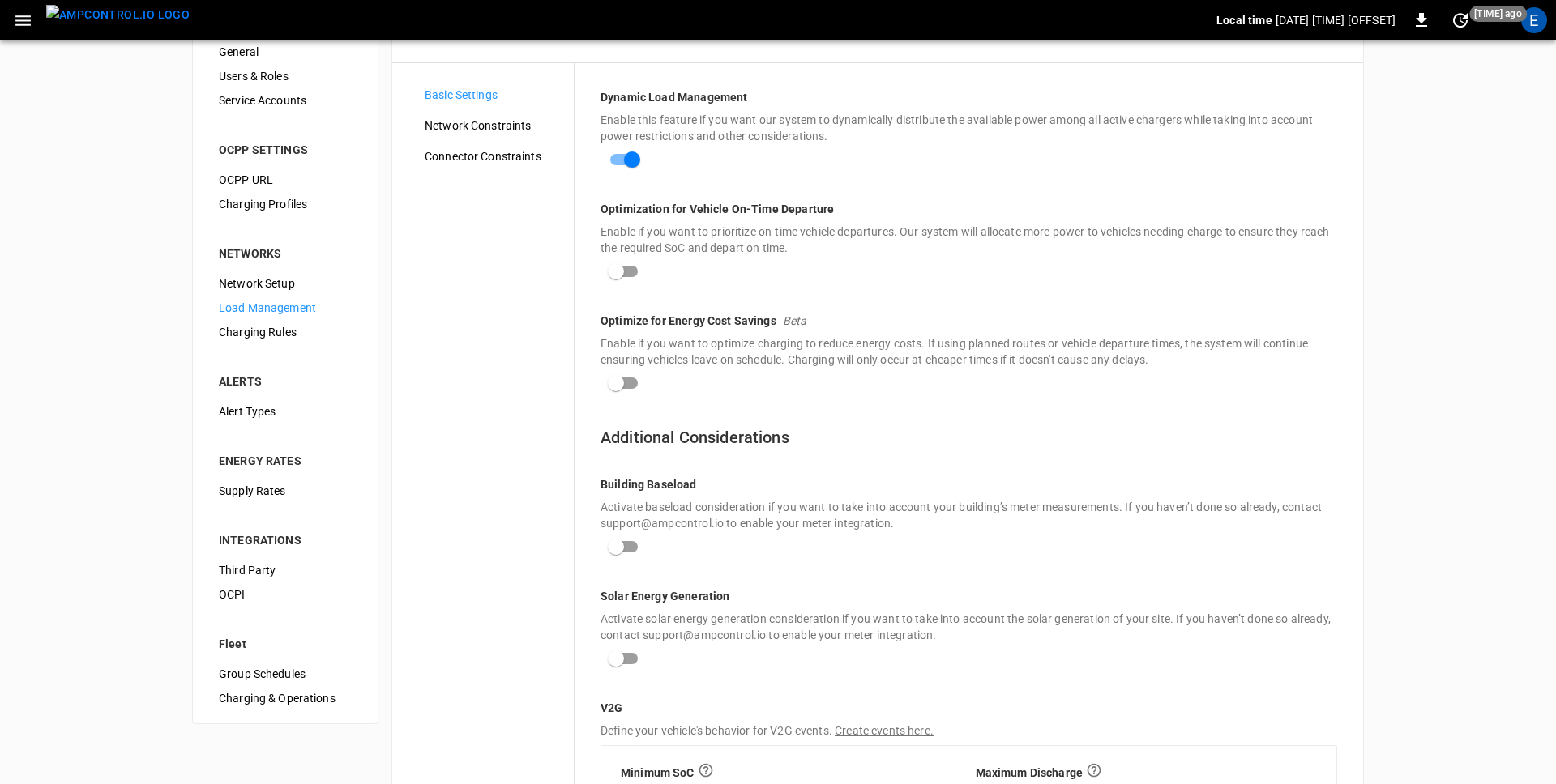 scroll, scrollTop: 0, scrollLeft: 0, axis: both 